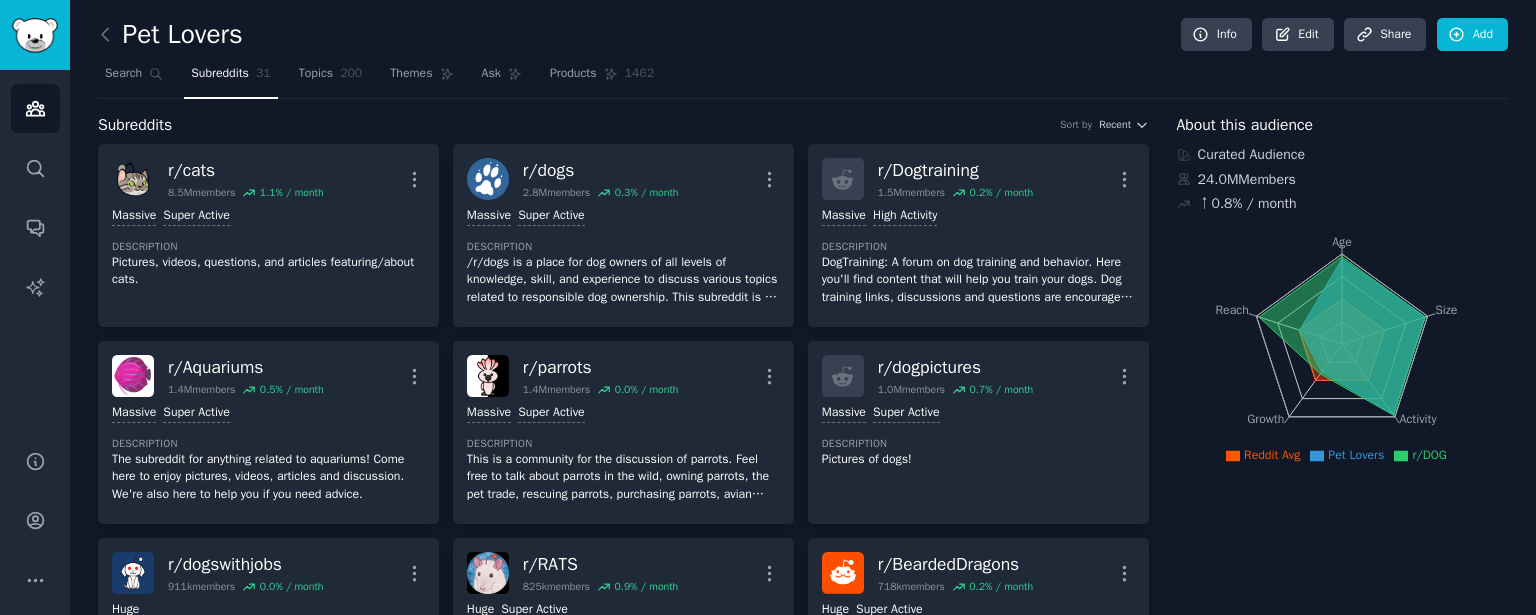 scroll, scrollTop: 0, scrollLeft: 0, axis: both 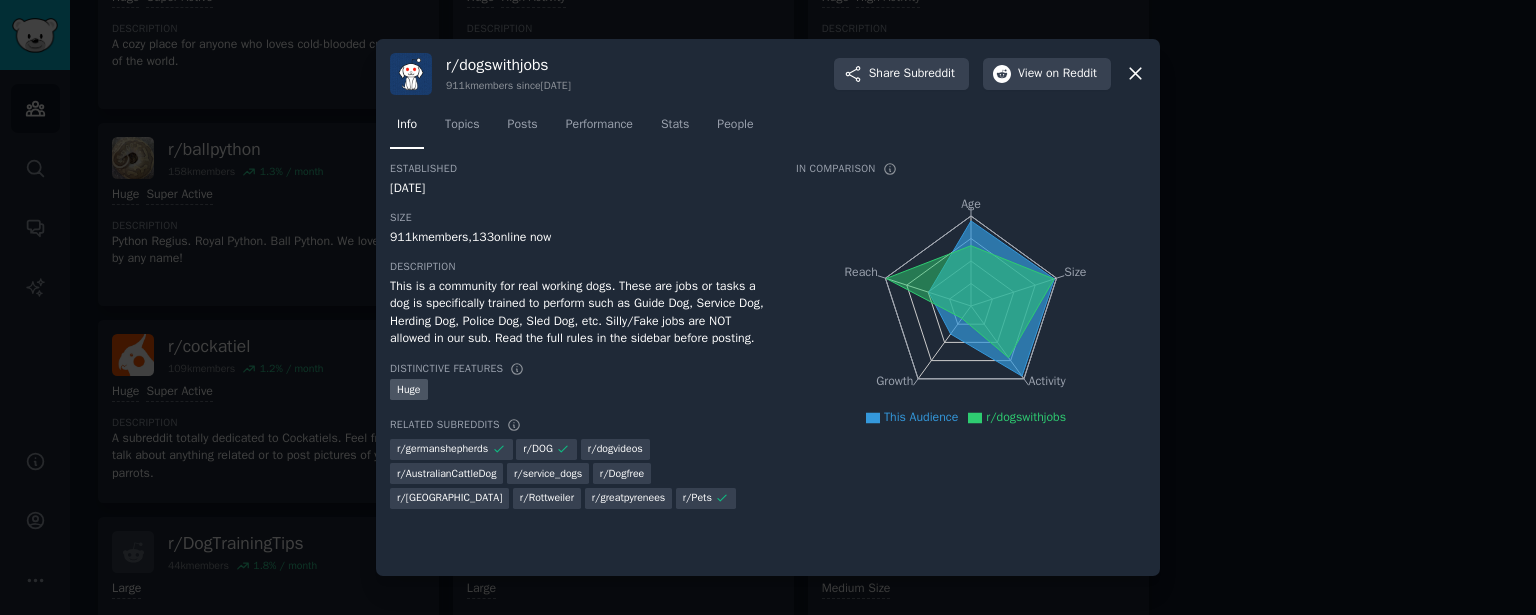 click 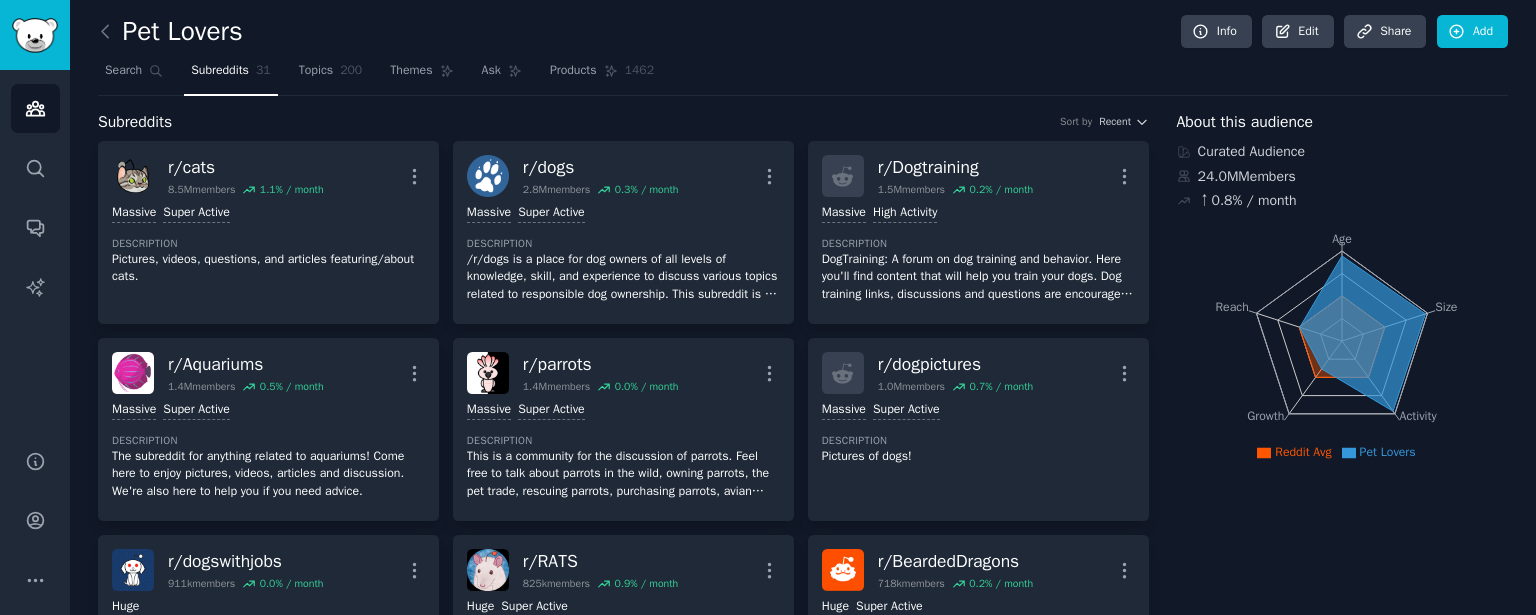 scroll, scrollTop: 0, scrollLeft: 0, axis: both 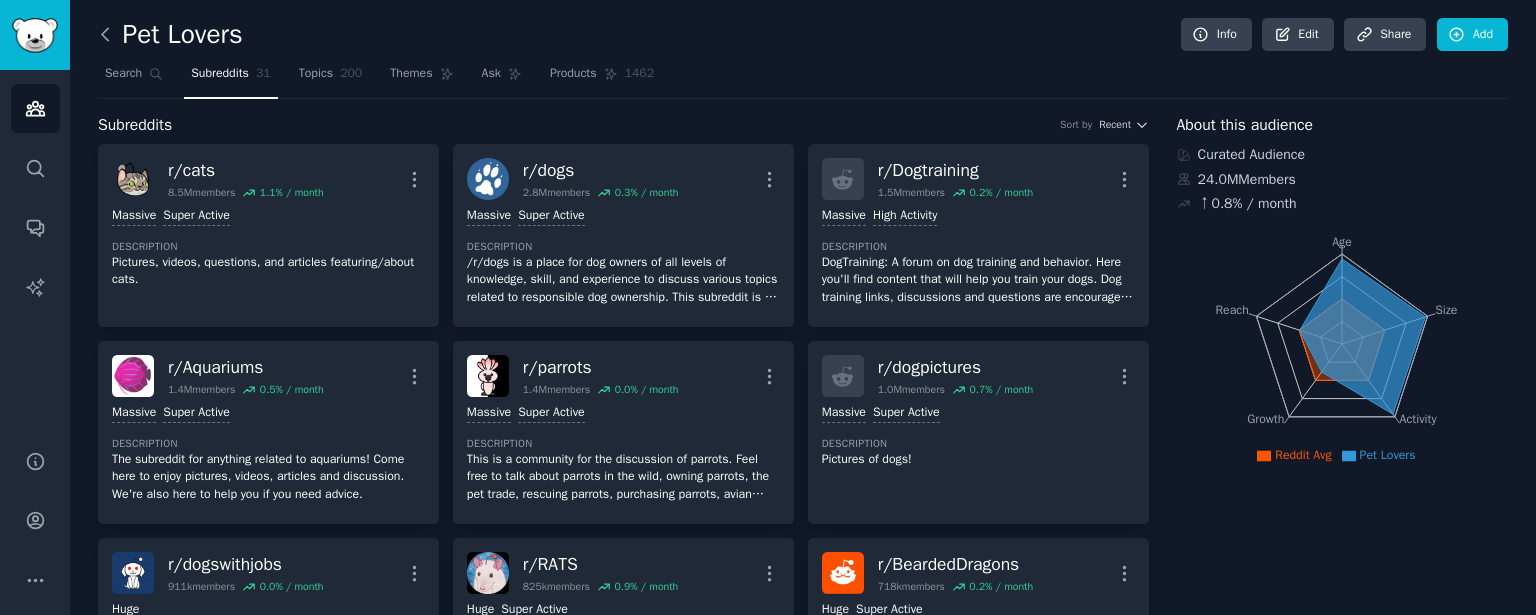 click 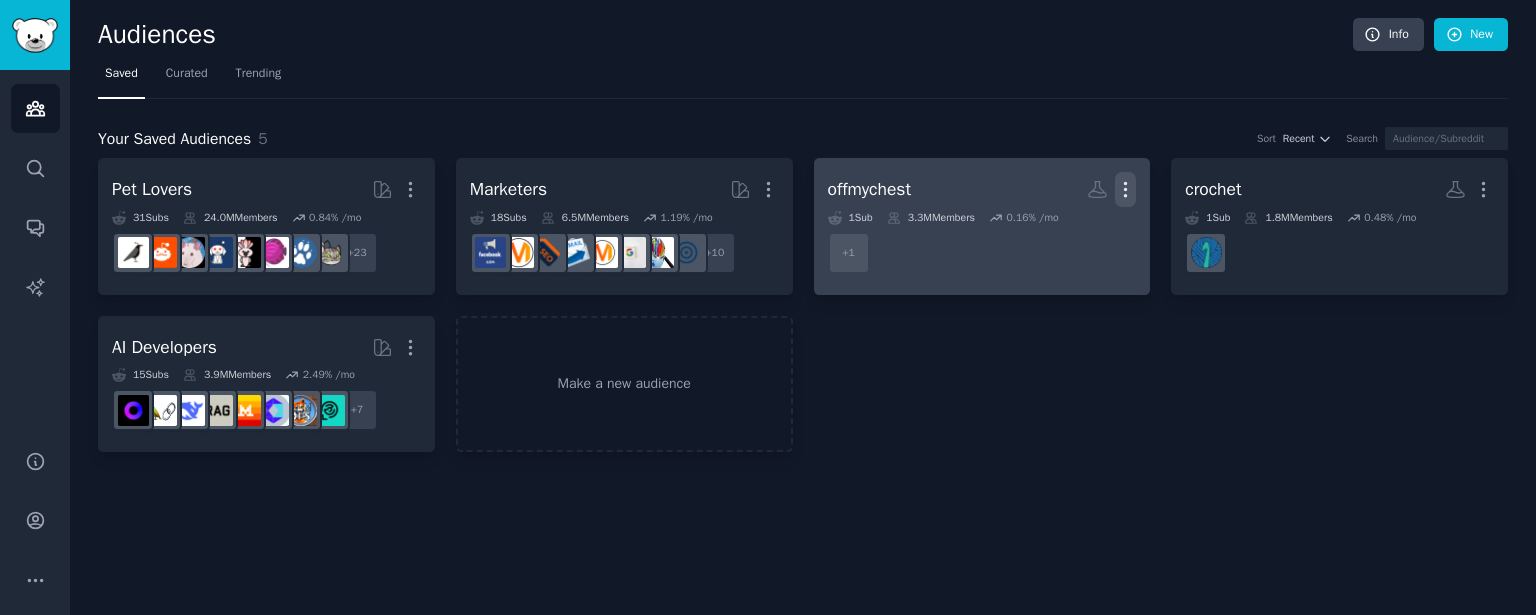click 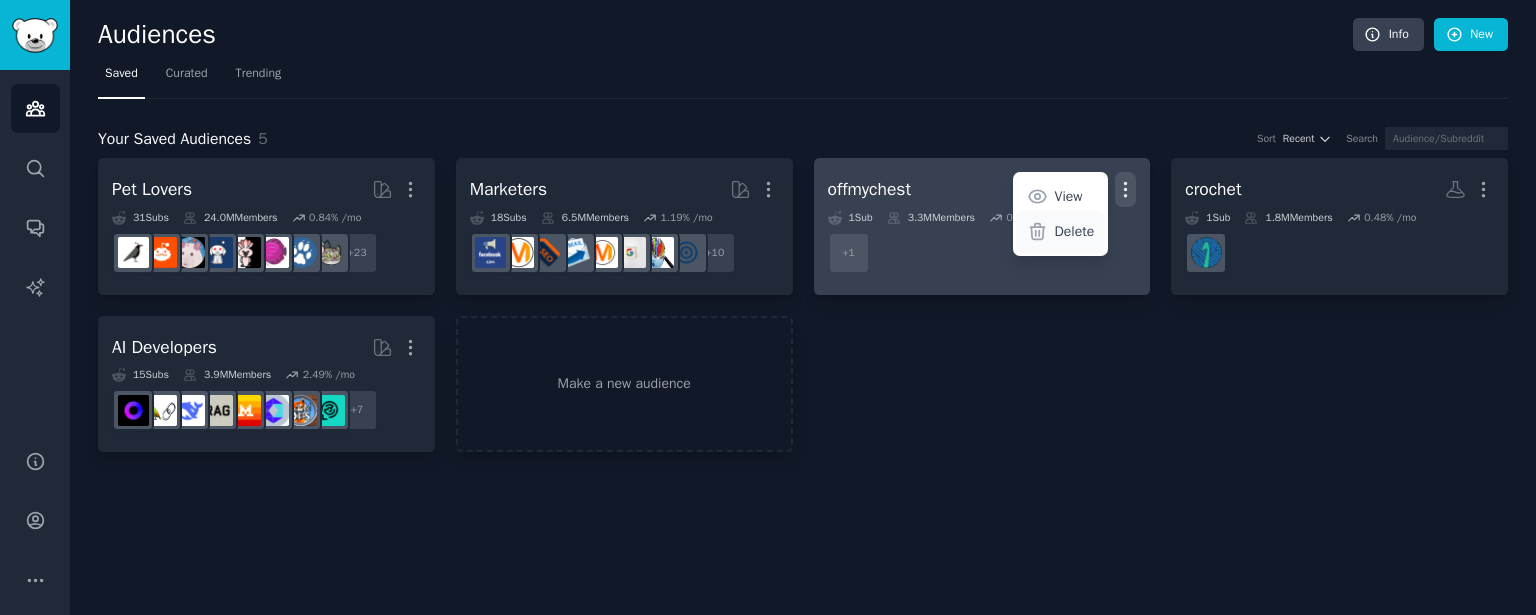 click on "Delete" at bounding box center (1075, 231) 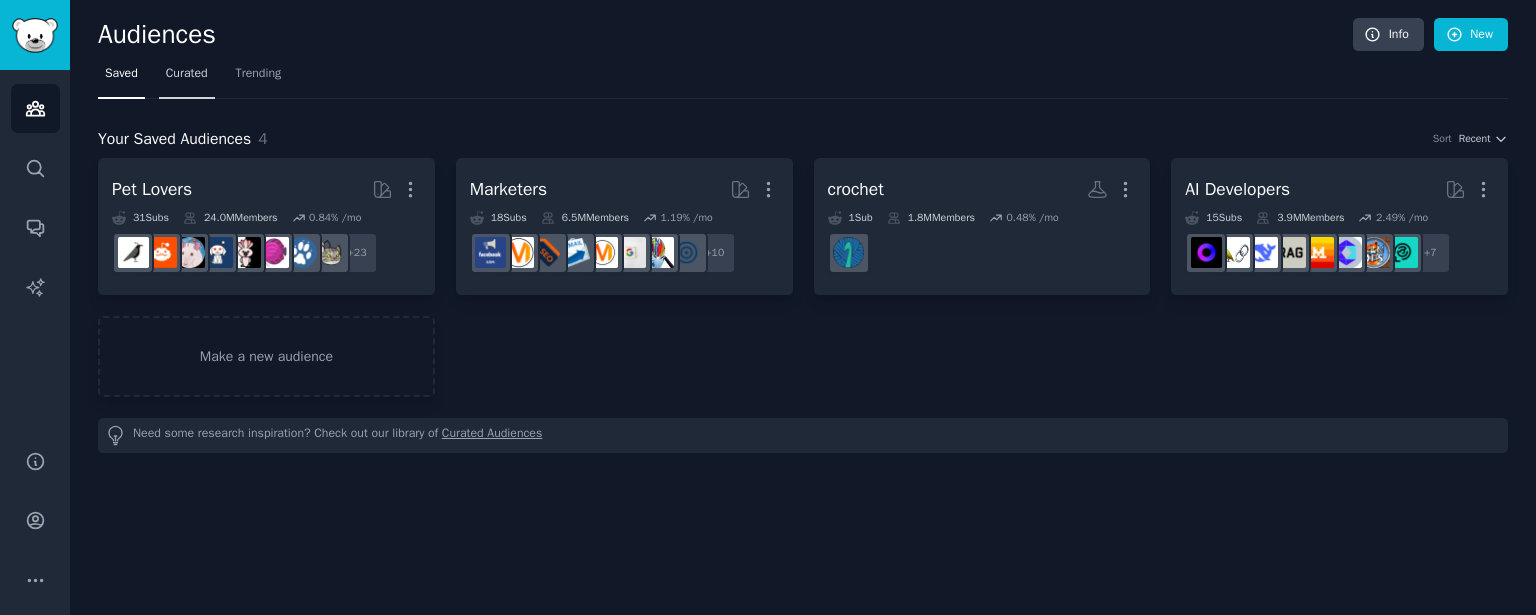click on "Curated" at bounding box center [187, 74] 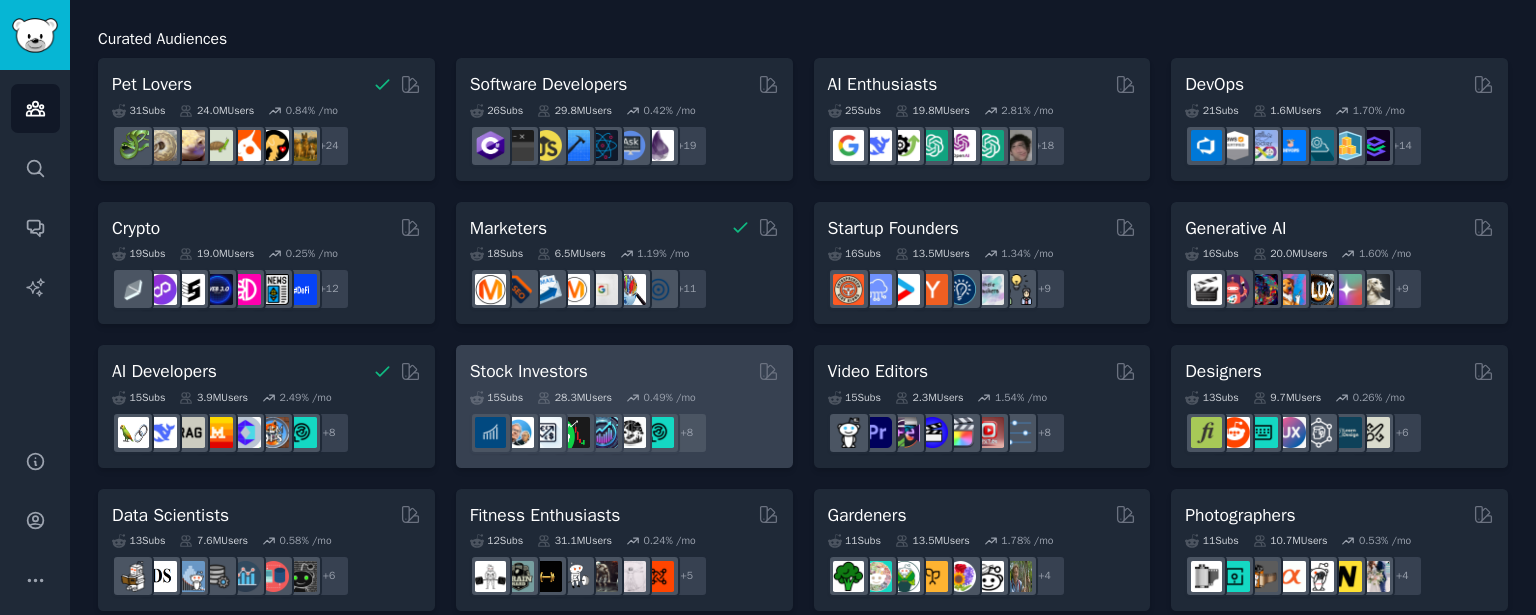 scroll, scrollTop: 0, scrollLeft: 0, axis: both 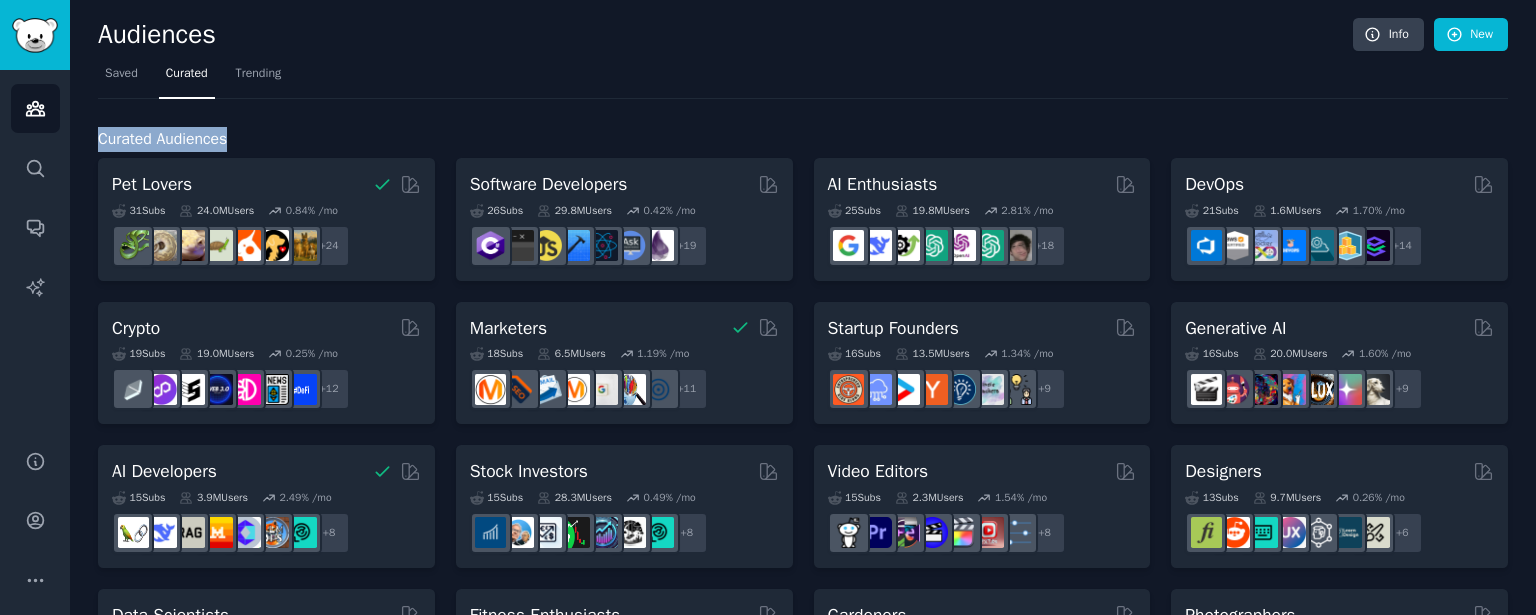 drag, startPoint x: 252, startPoint y: 137, endPoint x: 95, endPoint y: 128, distance: 157.25775 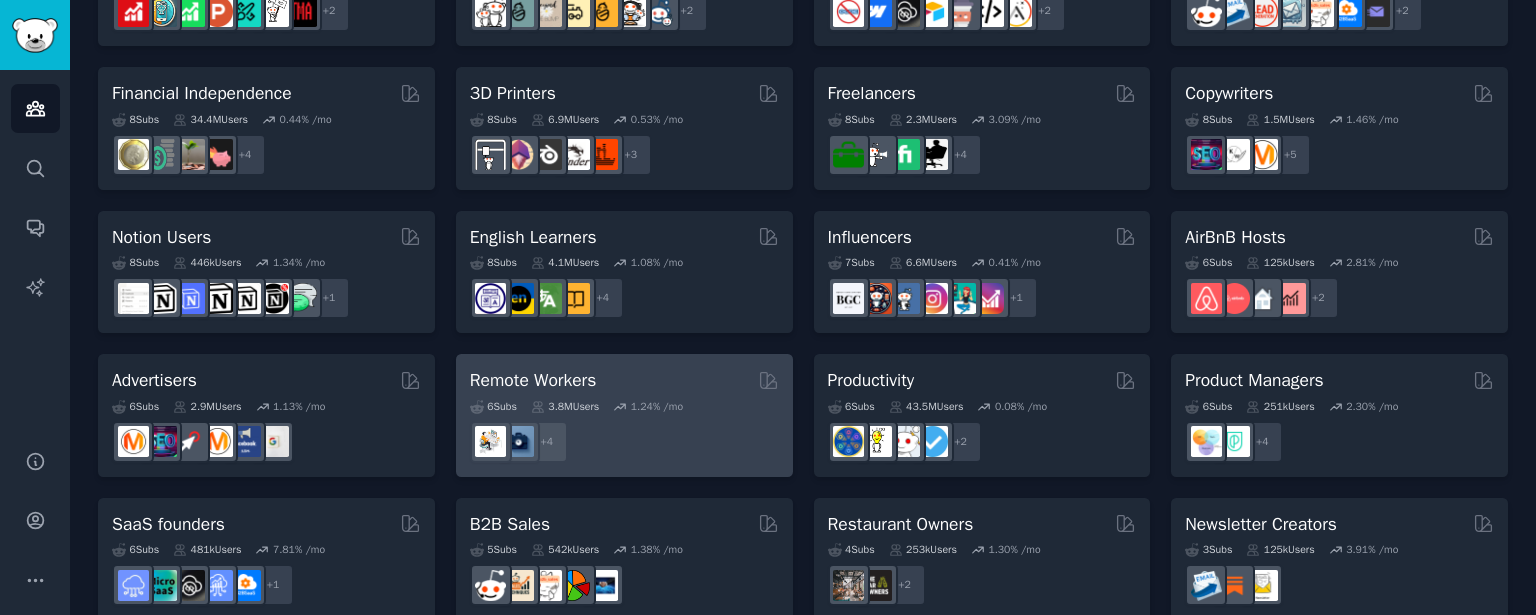 scroll, scrollTop: 984, scrollLeft: 0, axis: vertical 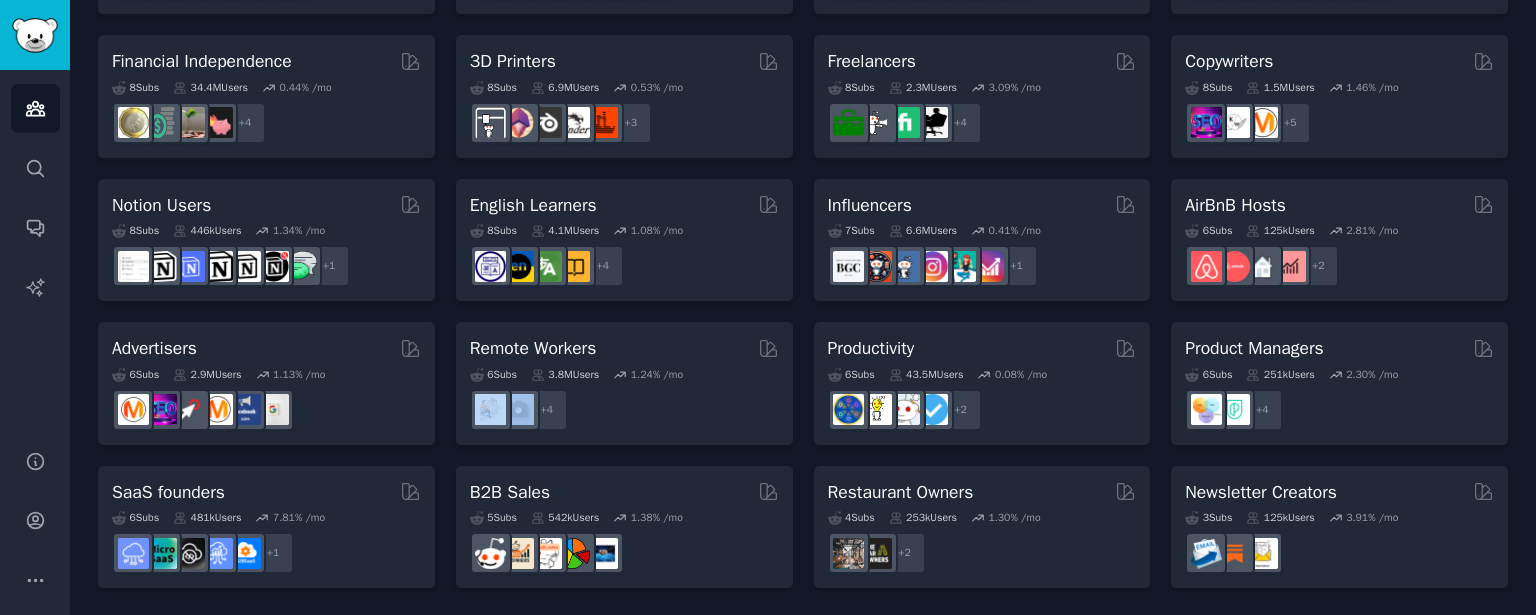 drag, startPoint x: 656, startPoint y: 417, endPoint x: 390, endPoint y: 453, distance: 268.42505 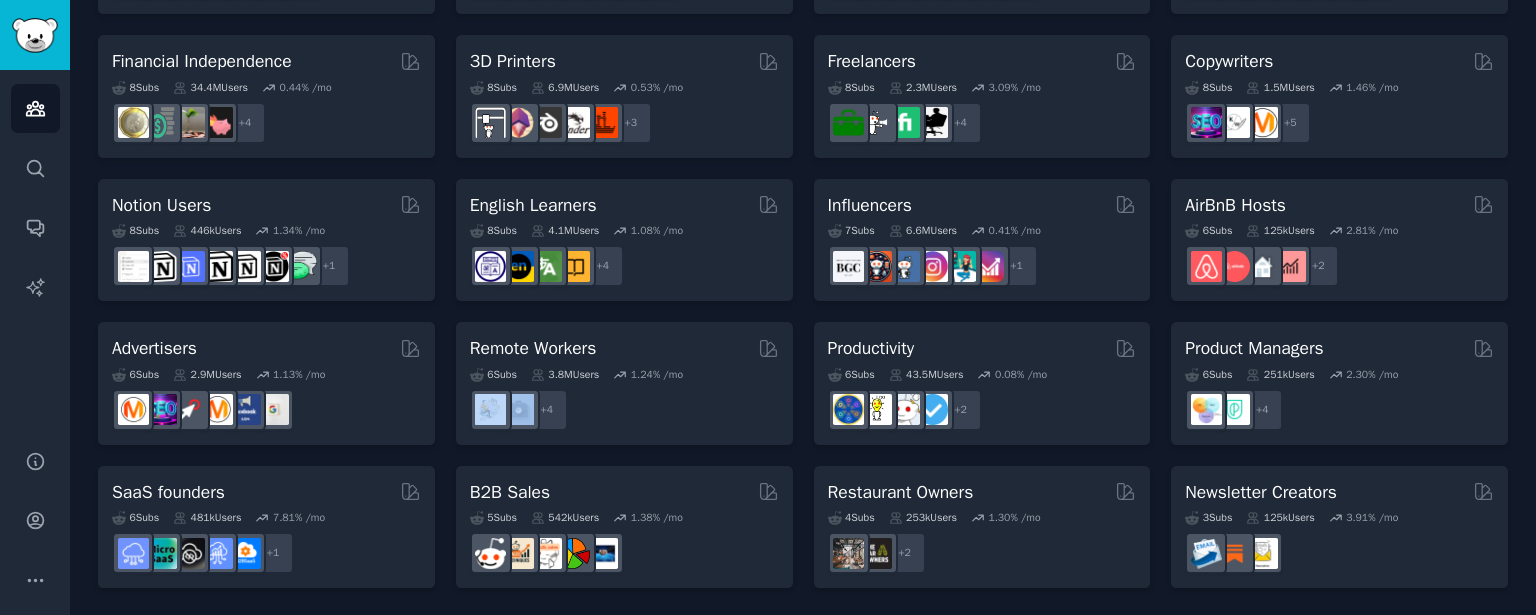 click on "Pet Lovers You have already saved this curated audience 31  Sub s 24.0M  Users 0.84 % /mo + 24 Software Developers 26  Sub s 29.8M  Users 0.42 % /mo r/csharp + 19 AI Enthusiasts 25  Sub s 19.8M  Users 2.81 % /mo + 18 DevOps 21  Sub s 1.6M  Users 1.70 % /mo + 14 Crypto 19  Sub s 19.0M  Users 0.25 % /mo + 12 Marketers 18  Sub s 6.5M  Users 1.19 % /mo r/OnlineMarketing + 11 Startup Founders 16  Sub s 13.5M  Users 1.34 % /mo + 9 Generative AI 16  Sub s 20.0M  Users 1.60 % /mo + 9 AI Developers 15  Sub s 3.9M  Users 2.49 % /mo + 8 Stock Investors 15  Sub s 28.3M  Users 0.49 % /mo r/ValueInvesting + 8 Video Editors 15  Sub s 2.3M  Users 1.54 % /mo + 8 Designers 13  Sub s 9.7M  Users 0.26 % /mo + 6 Data Scientists 13  Sub s 7.6M  Users 0.58 % /mo + 6 Fitness Enthusiasts 12  Sub s 31.1M  Users 0.24 % /mo + 5 Gardeners 11  Sub s 13.5M  Users 1.78 % /mo + 4 Photographers 11  Sub s 10.7M  Users 0.53 % /mo + 4 Gaming 11  Sub s 52.9M  Users 0.35 % /mo + 4 NFT Collectors 10  Sub s 3.4M  Users -0.03 % /mo + 3 Ecommerce 10 s" at bounding box center [803, -119] 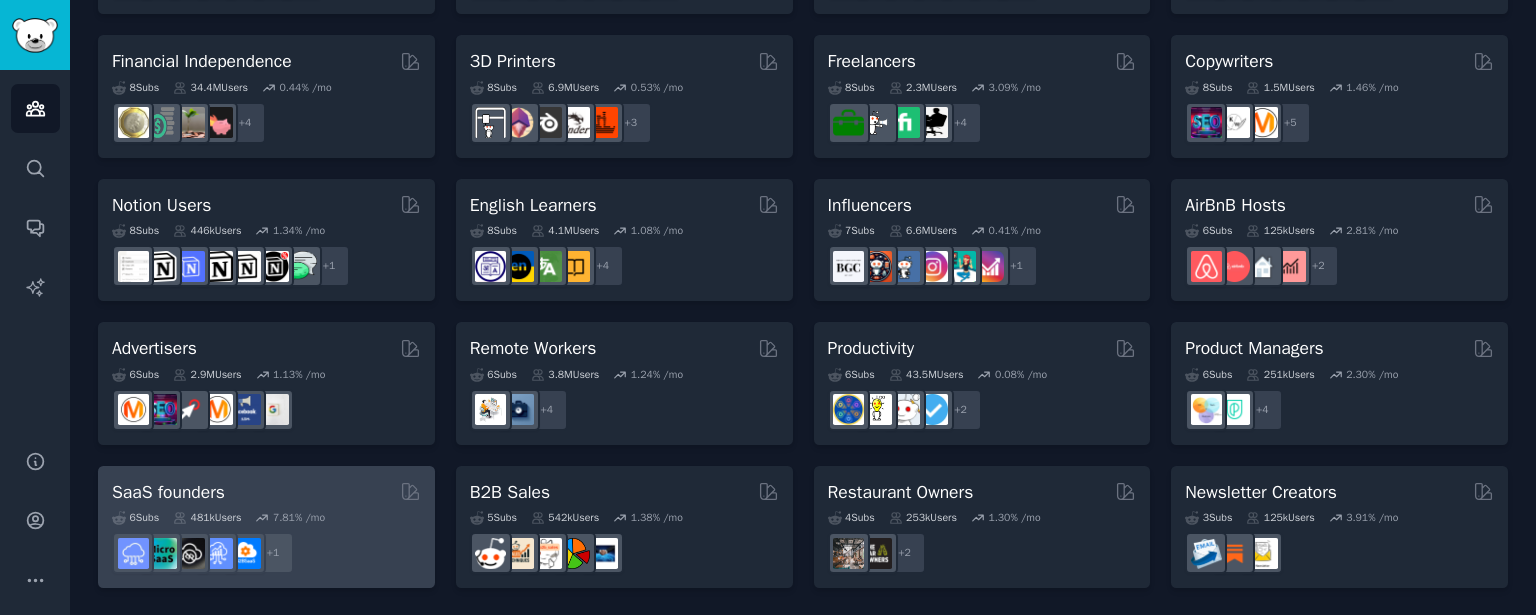 click on "6  Sub s 481k  Users 7.81 % /mo" at bounding box center (266, 518) 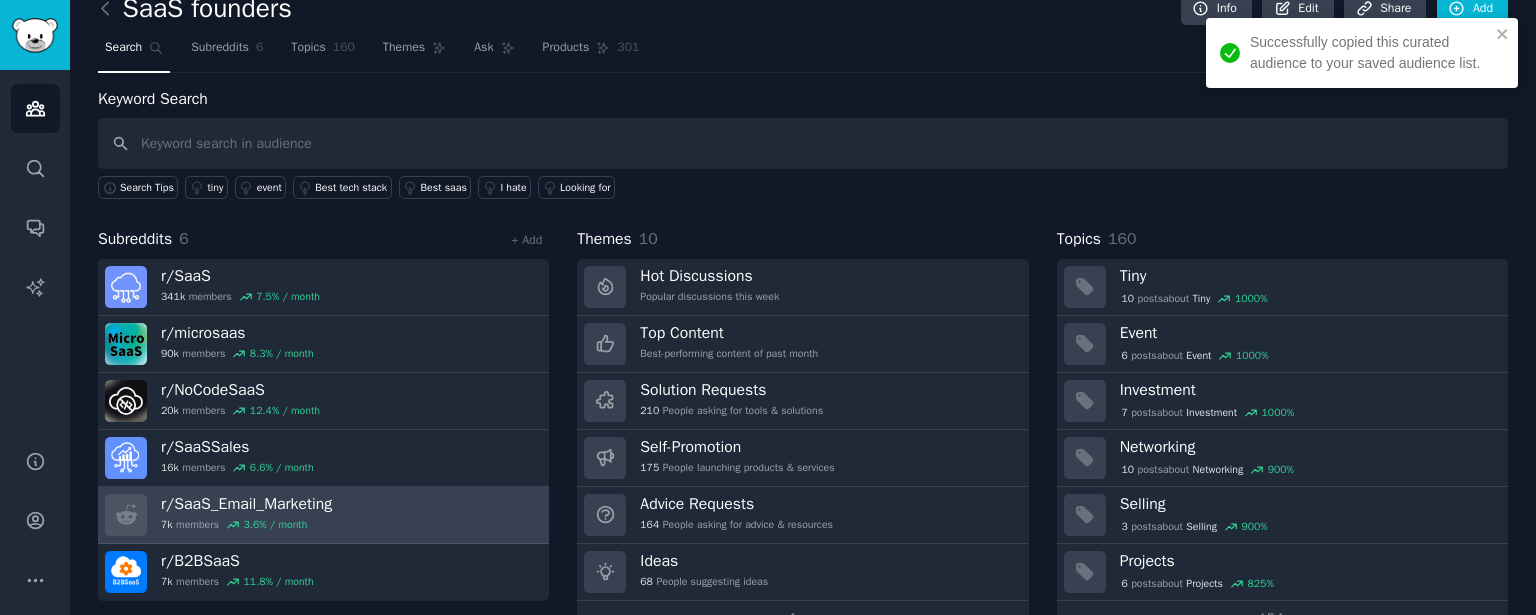 scroll, scrollTop: 71, scrollLeft: 0, axis: vertical 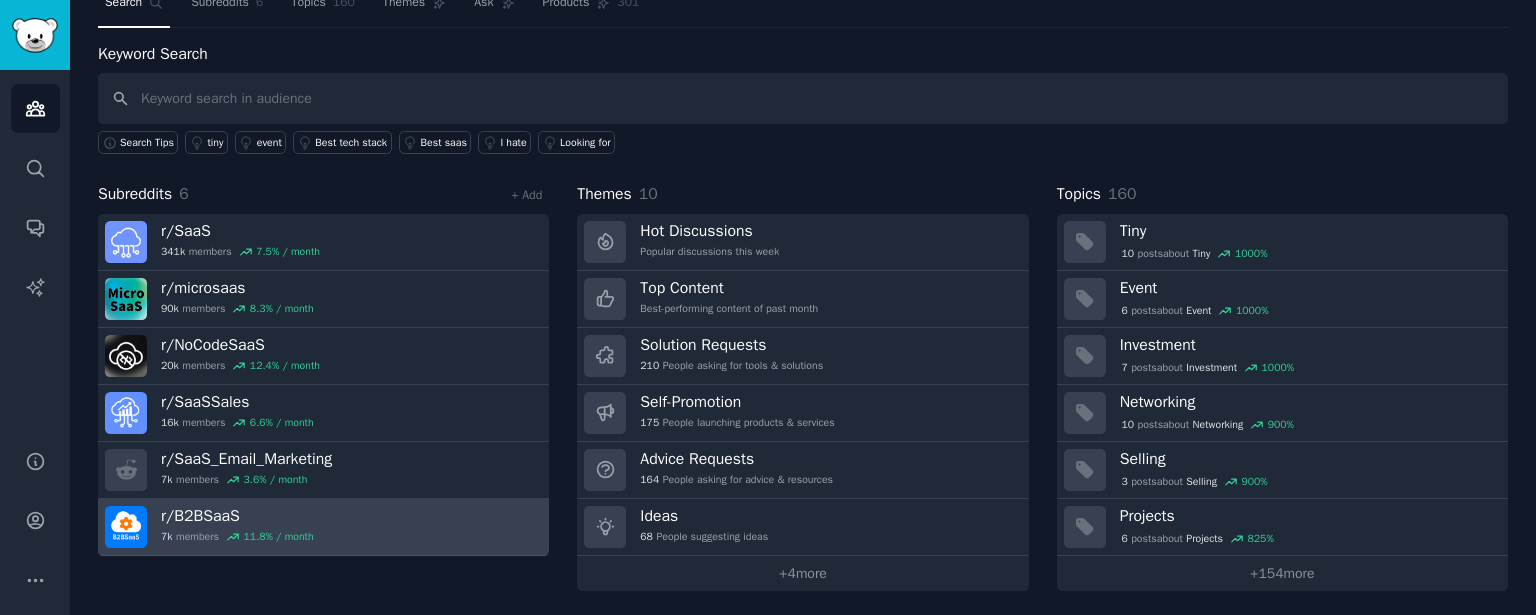 click on "r/ B2BSaaS 7k  members 11.8 % / month" at bounding box center [323, 527] 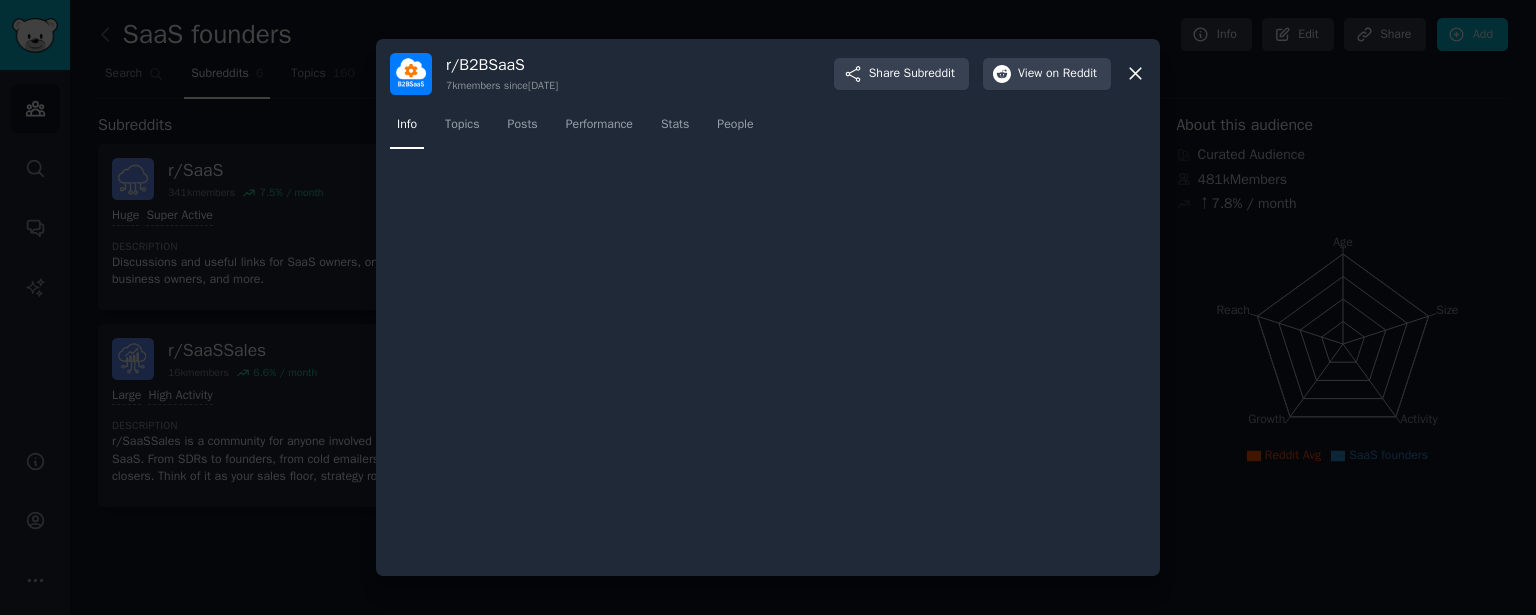 scroll, scrollTop: 0, scrollLeft: 0, axis: both 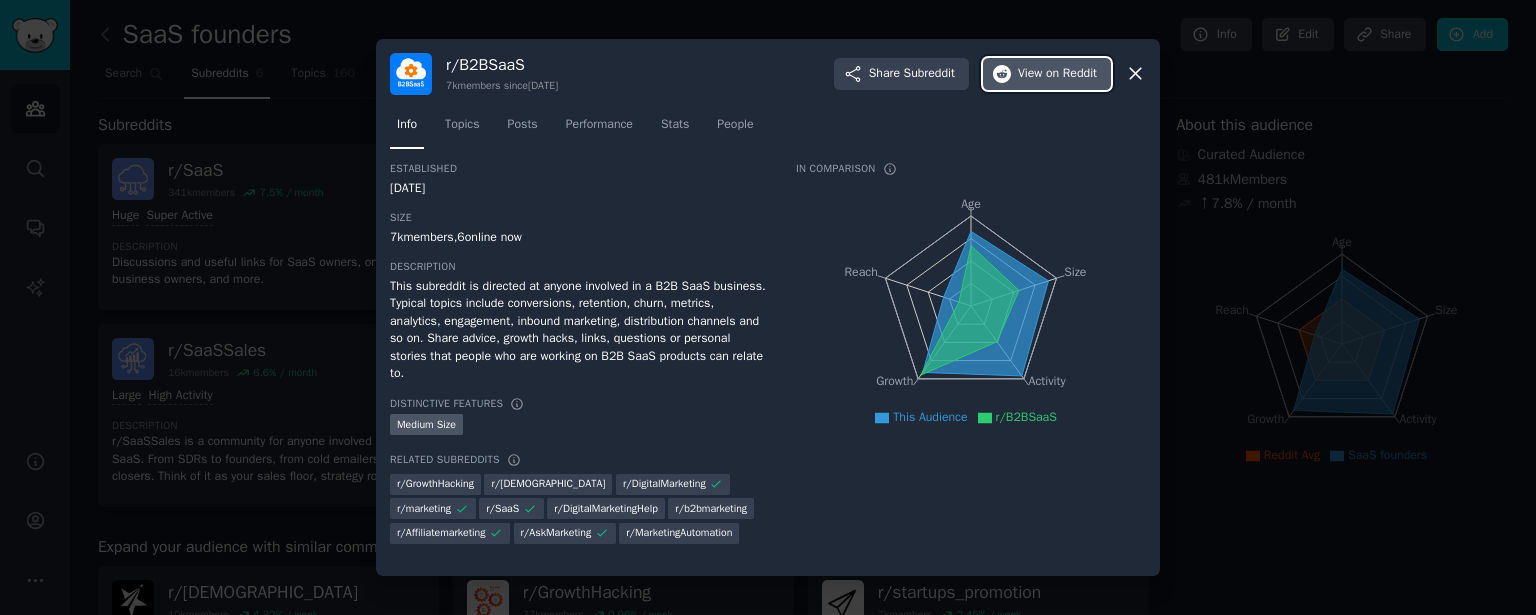click on "on Reddit" at bounding box center (1071, 74) 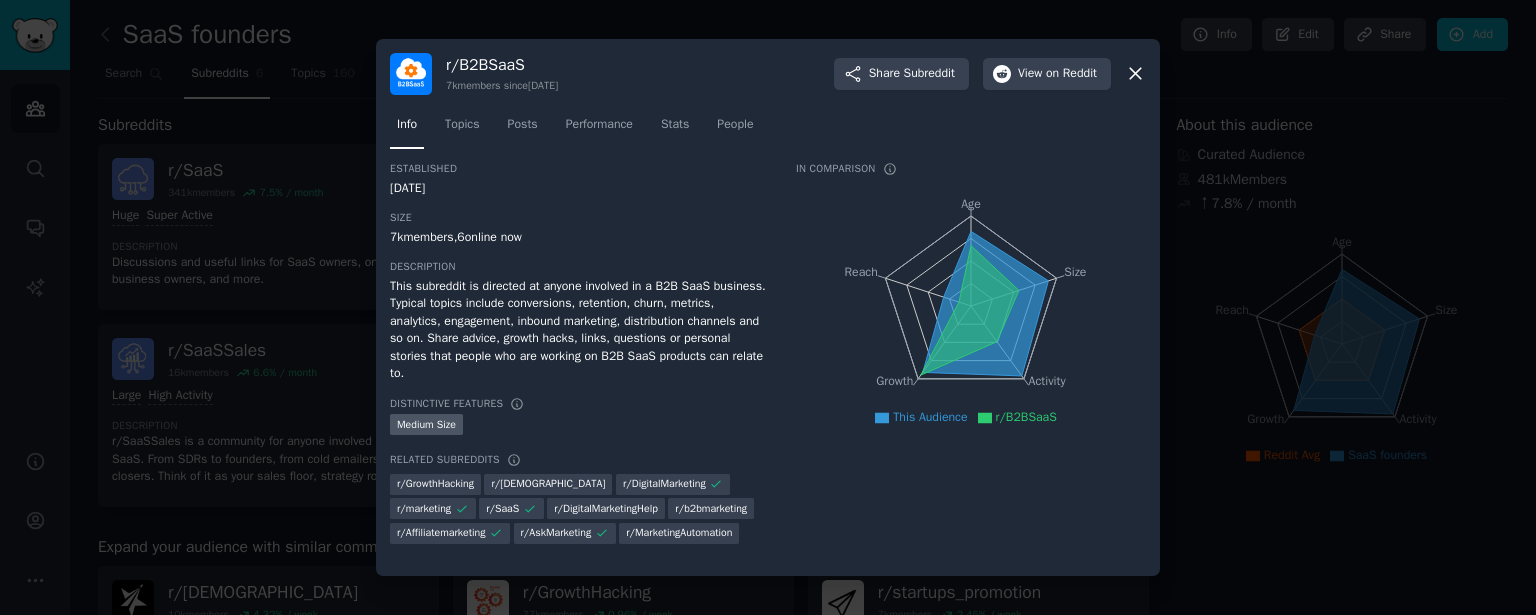 click 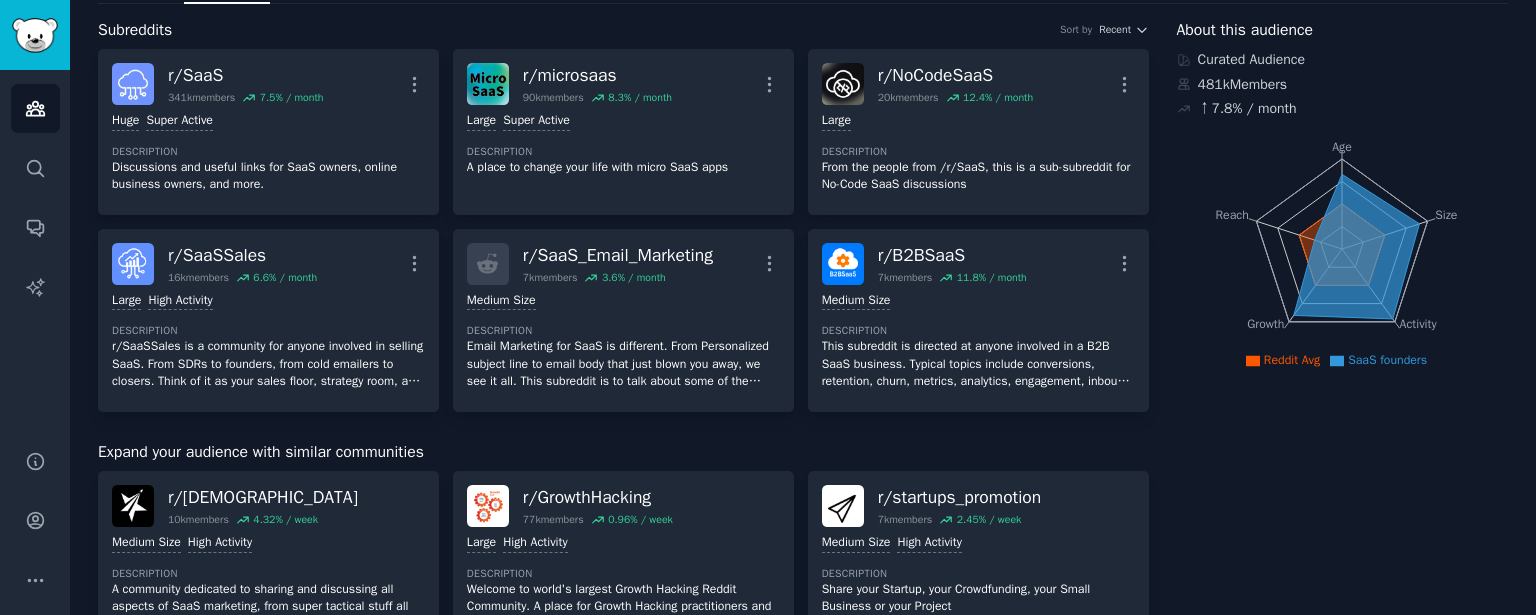 scroll, scrollTop: 100, scrollLeft: 0, axis: vertical 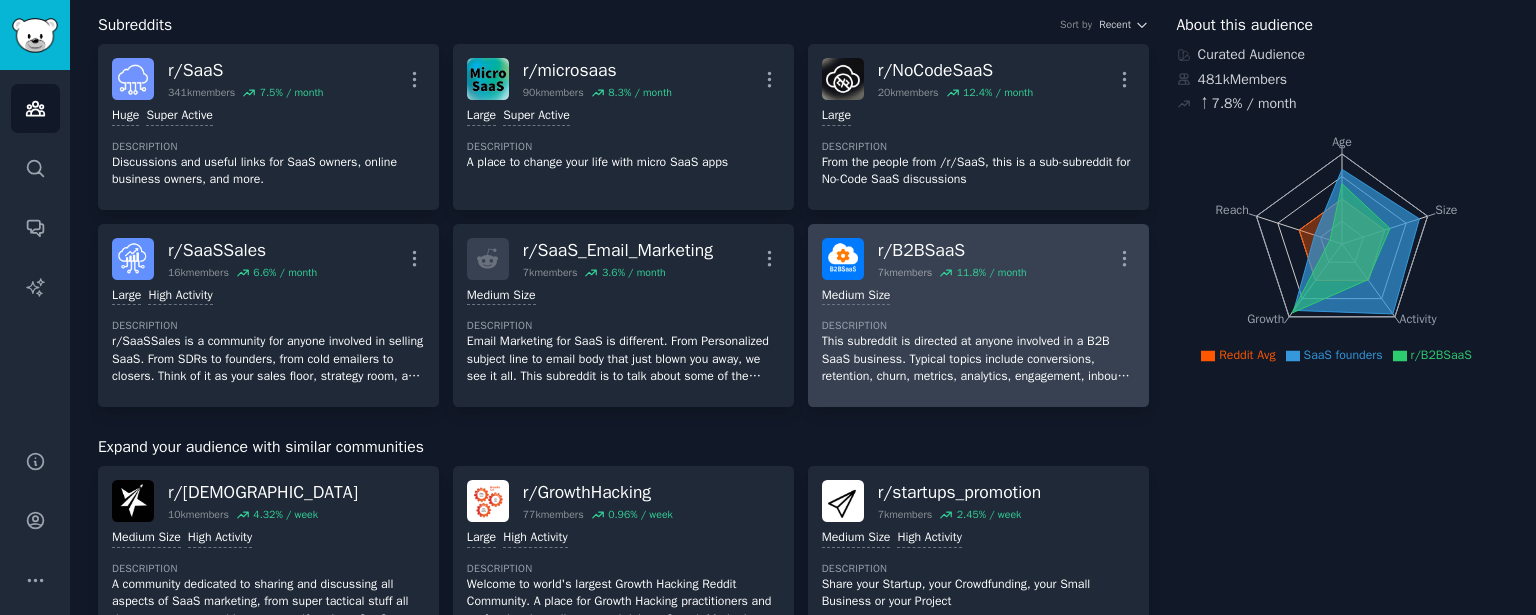 click on "This subreddit is directed at anyone involved in a B2B SaaS business.
Typical topics include conversions, retention, churn, metrics, analytics, engagement, inbound marketing, distribution channels and so on.
Share advice, growth hacks, links, questions or personal stories that people who are working on B2B SaaS products can relate to." at bounding box center (978, 359) 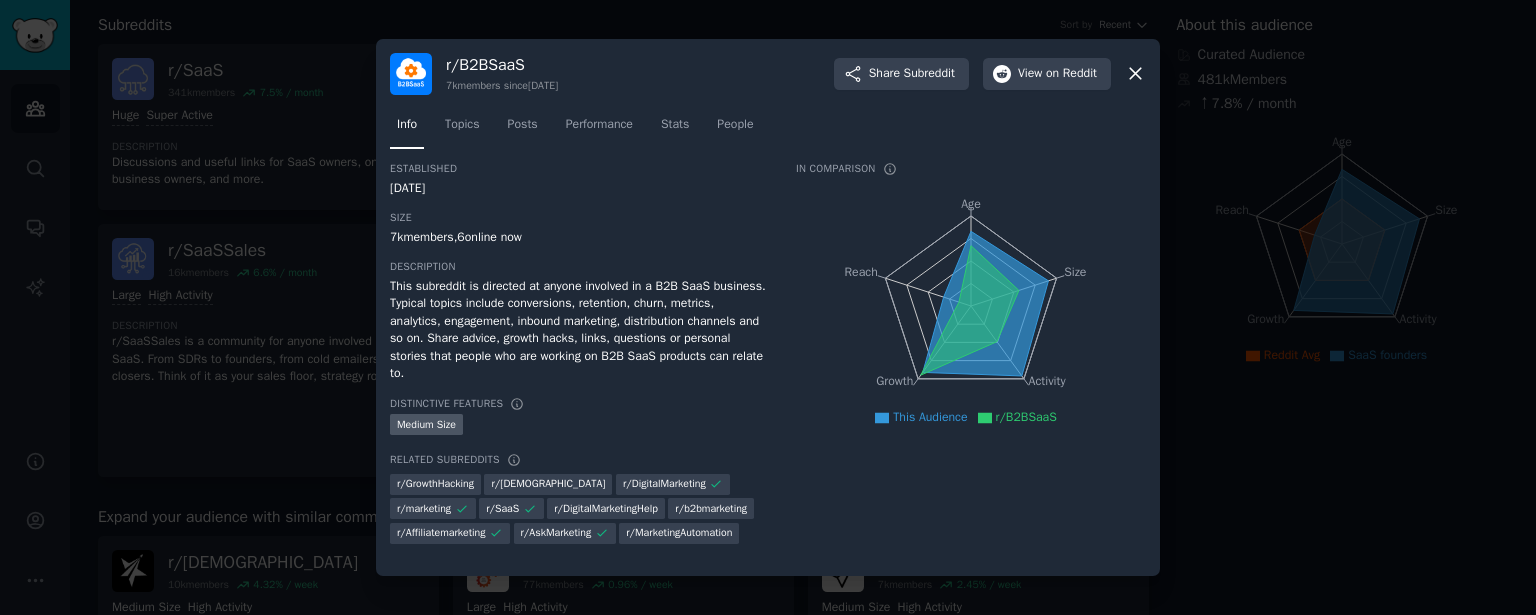 click at bounding box center [768, 307] 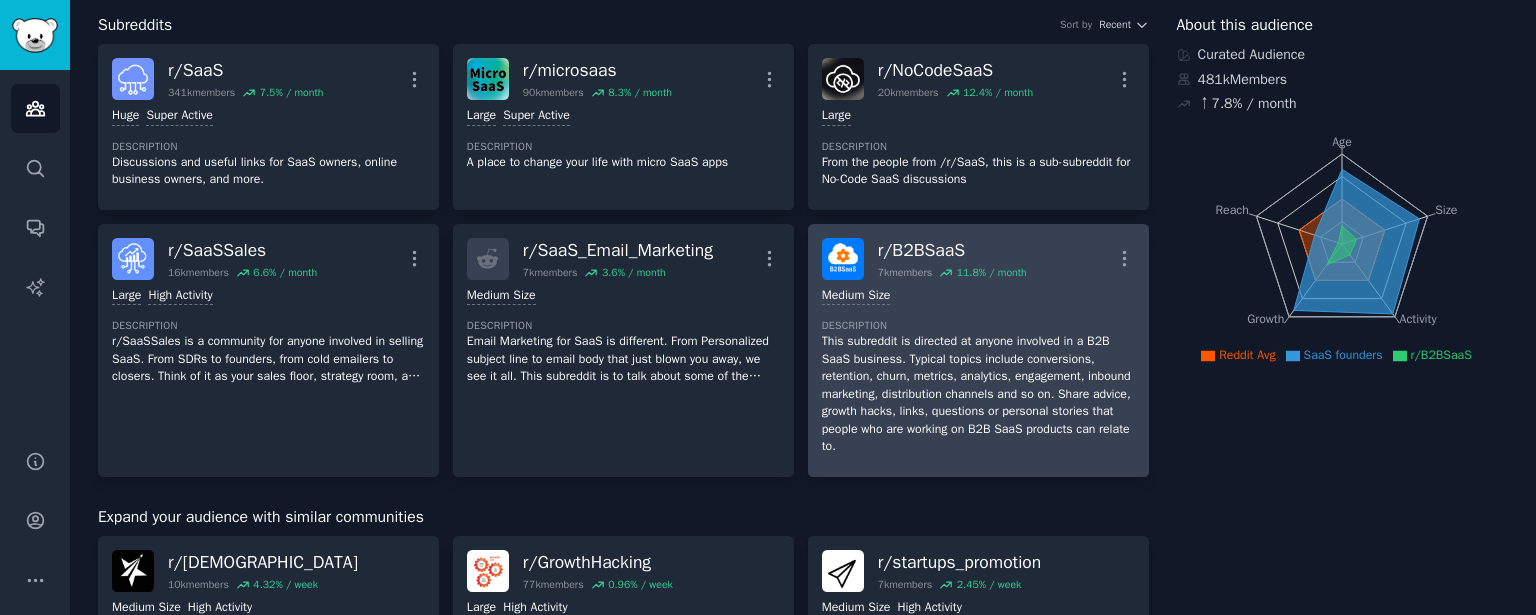 scroll, scrollTop: 0, scrollLeft: 0, axis: both 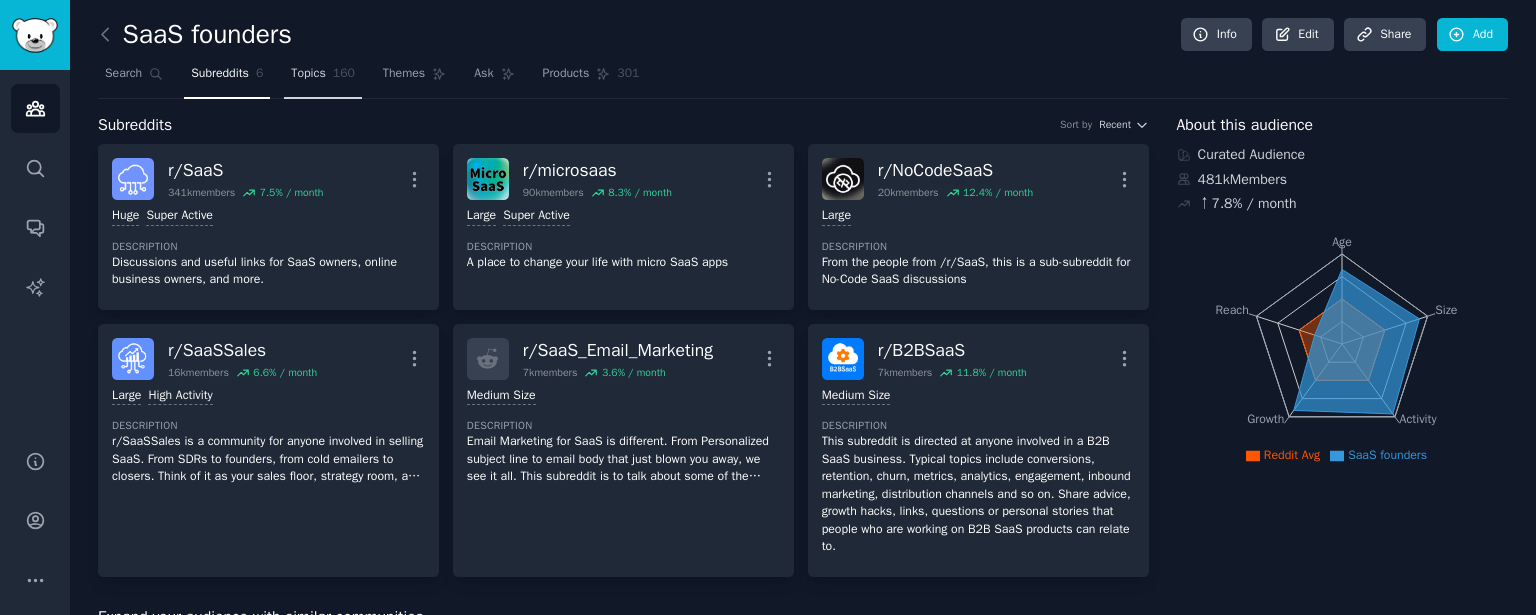 click on "Topics 160" at bounding box center [323, 78] 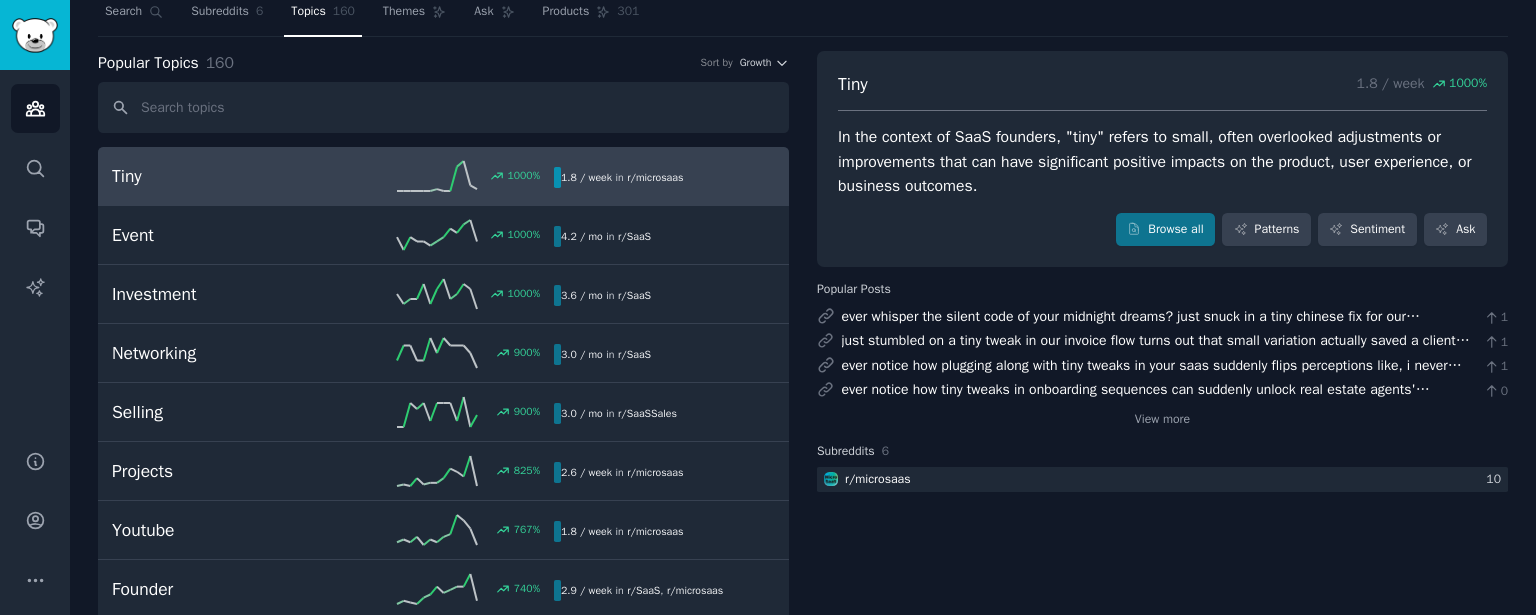 scroll, scrollTop: 0, scrollLeft: 0, axis: both 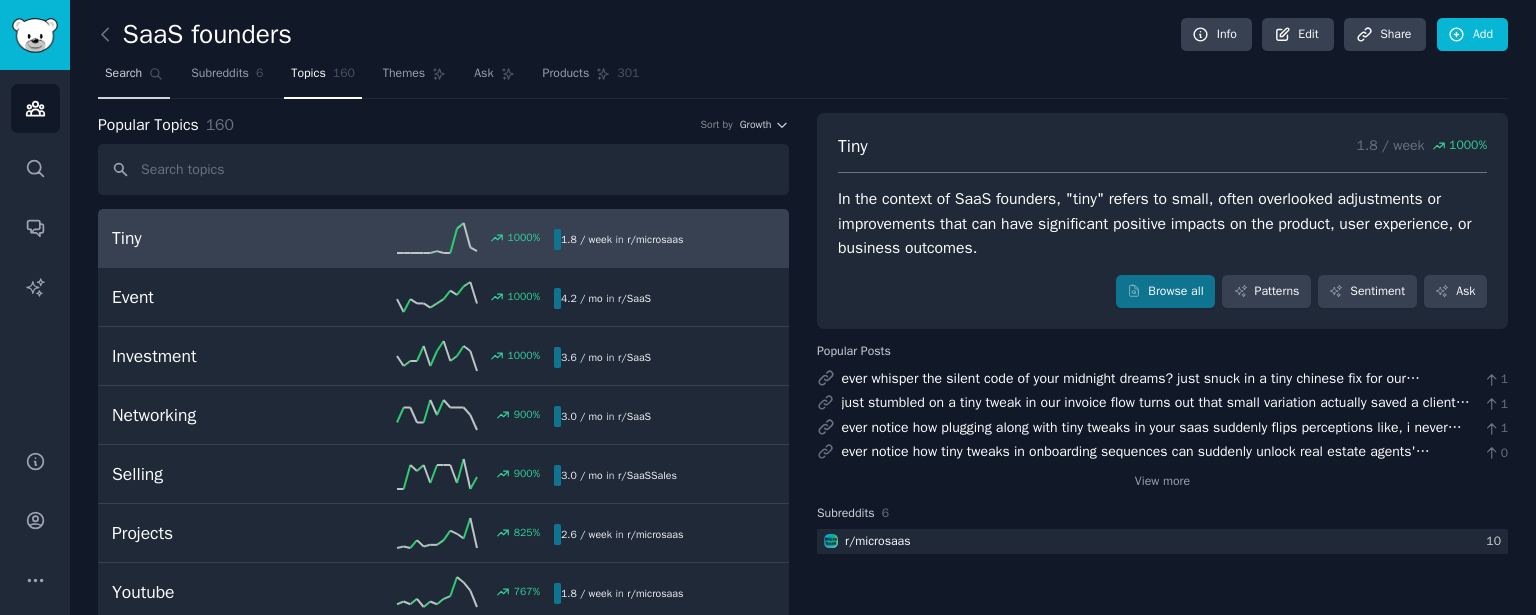 click on "Search" at bounding box center (134, 78) 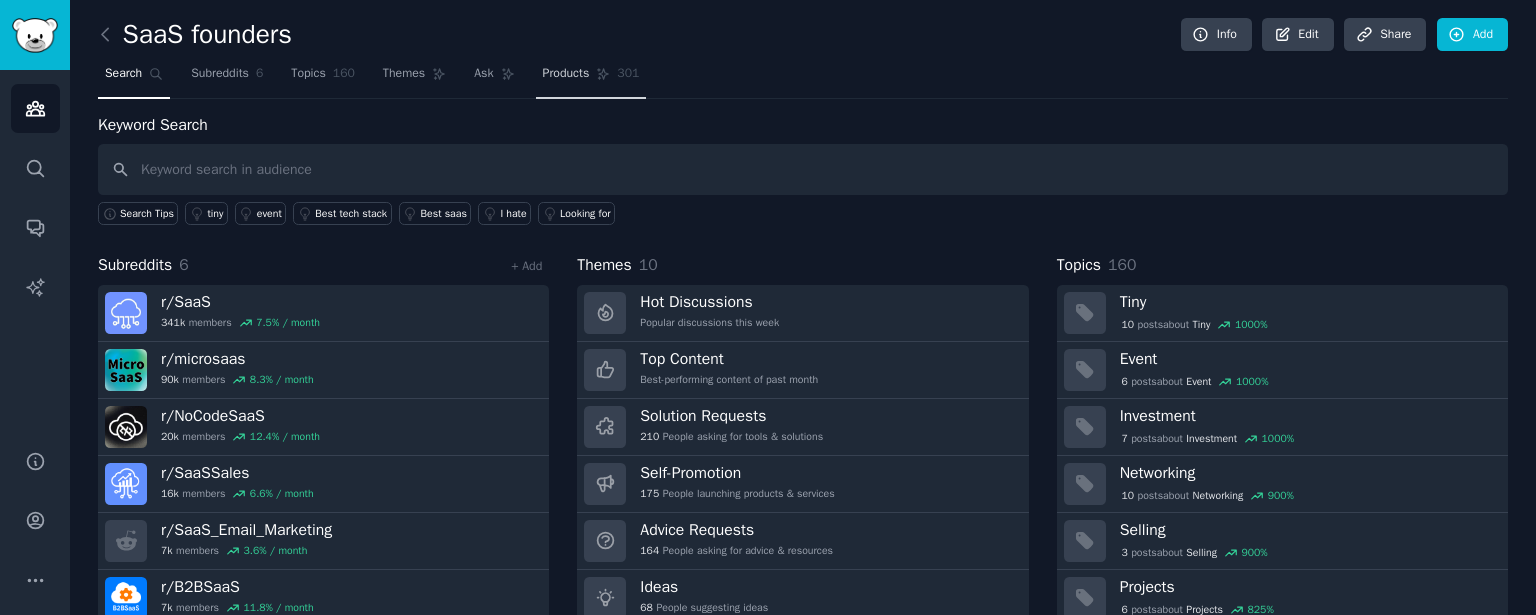 click on "Products" at bounding box center [566, 74] 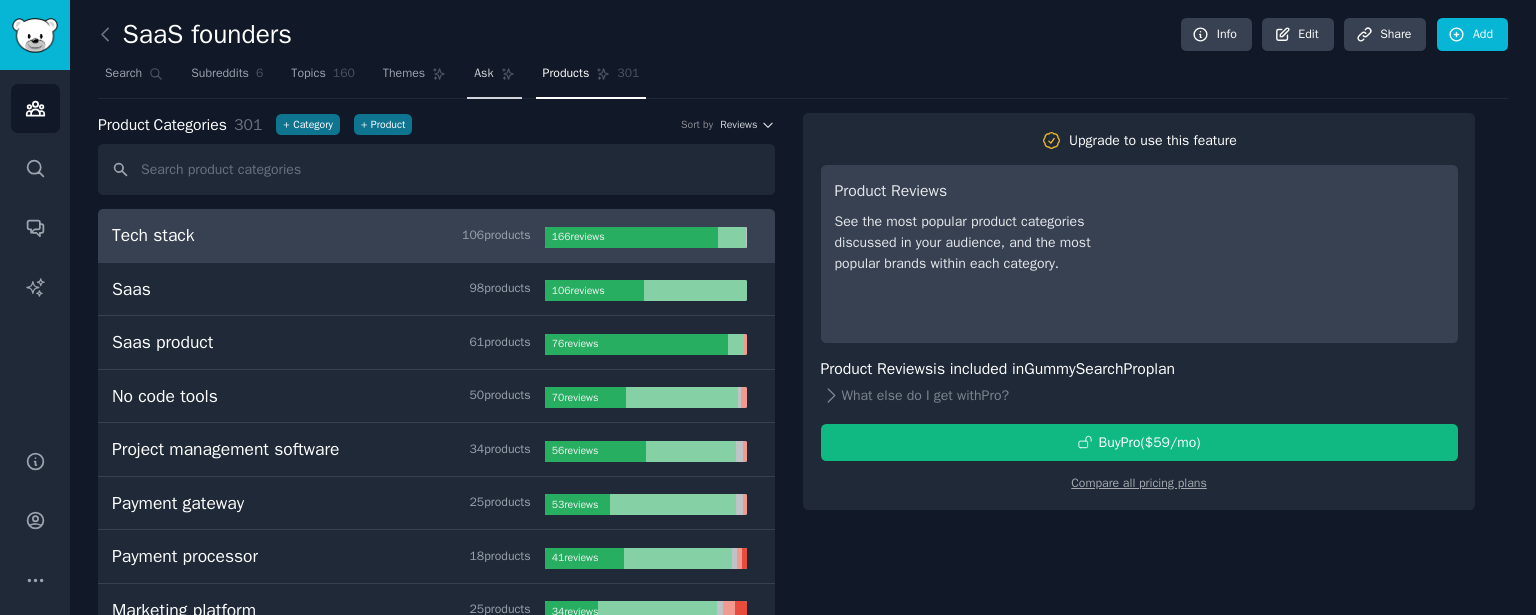 click on "Ask" at bounding box center (483, 74) 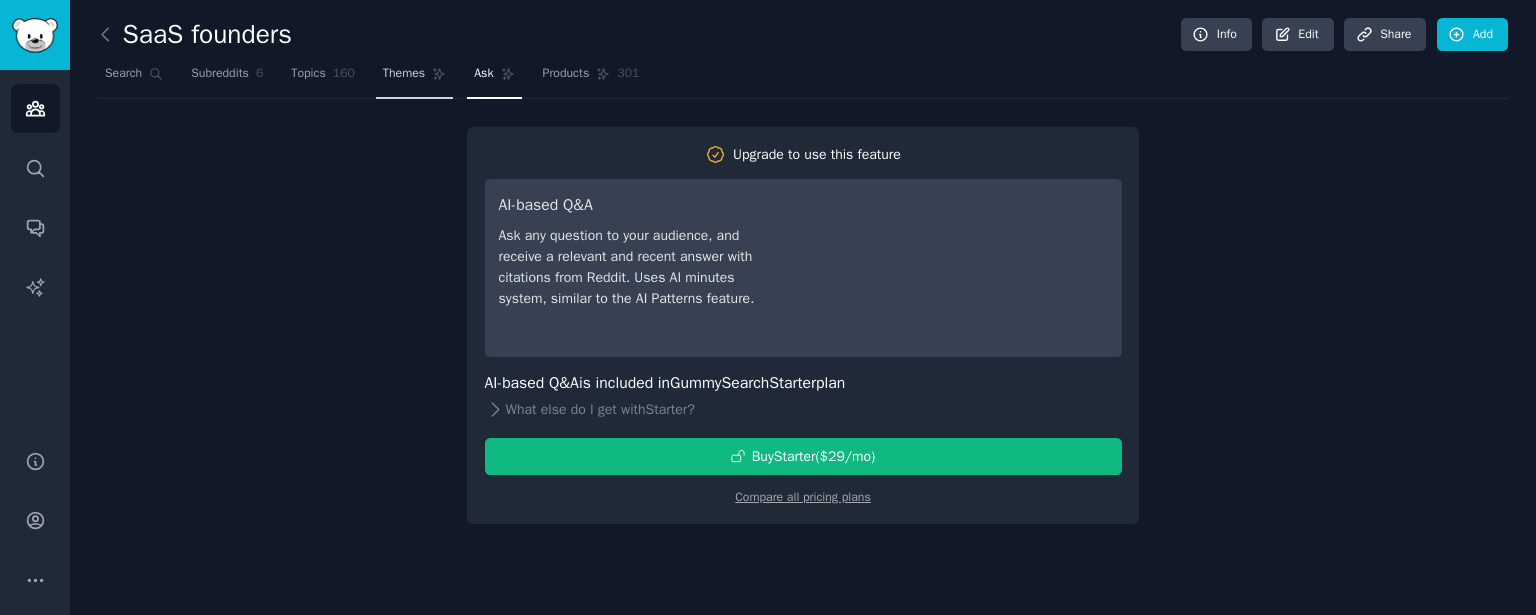 click on "Themes" at bounding box center (404, 74) 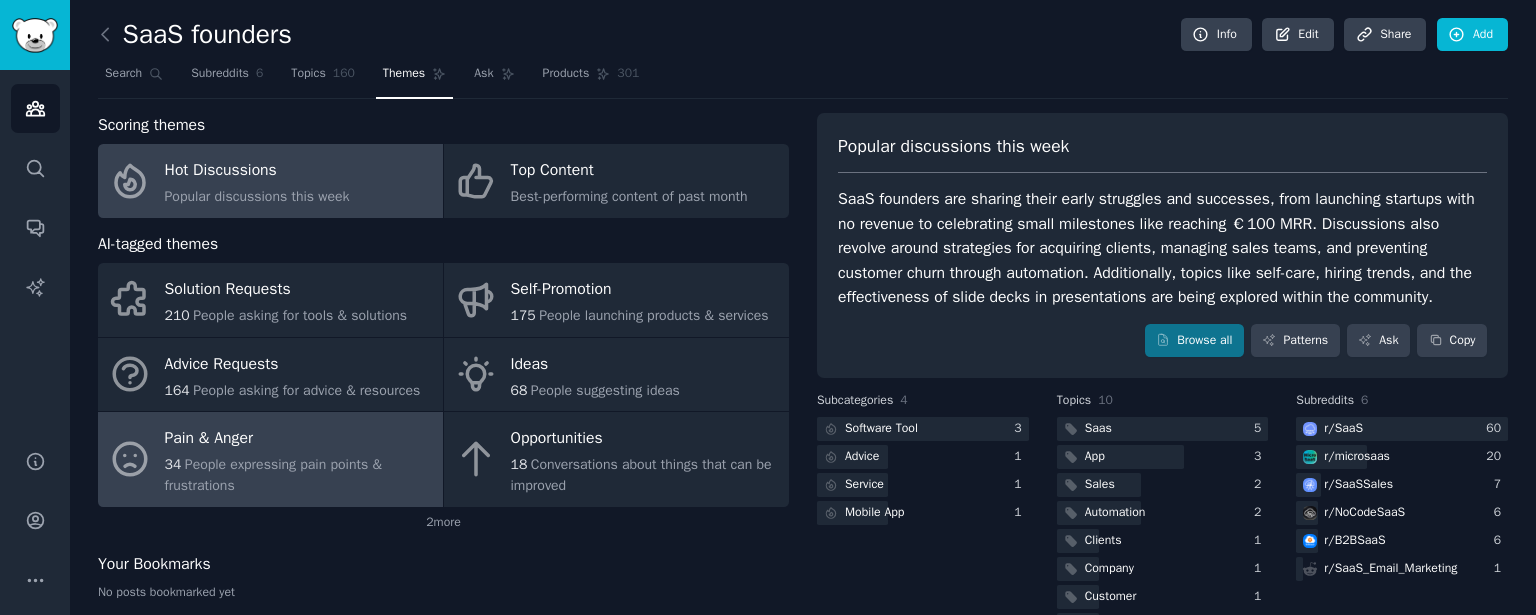 click on "34 People expressing pain points & frustrations" at bounding box center (299, 475) 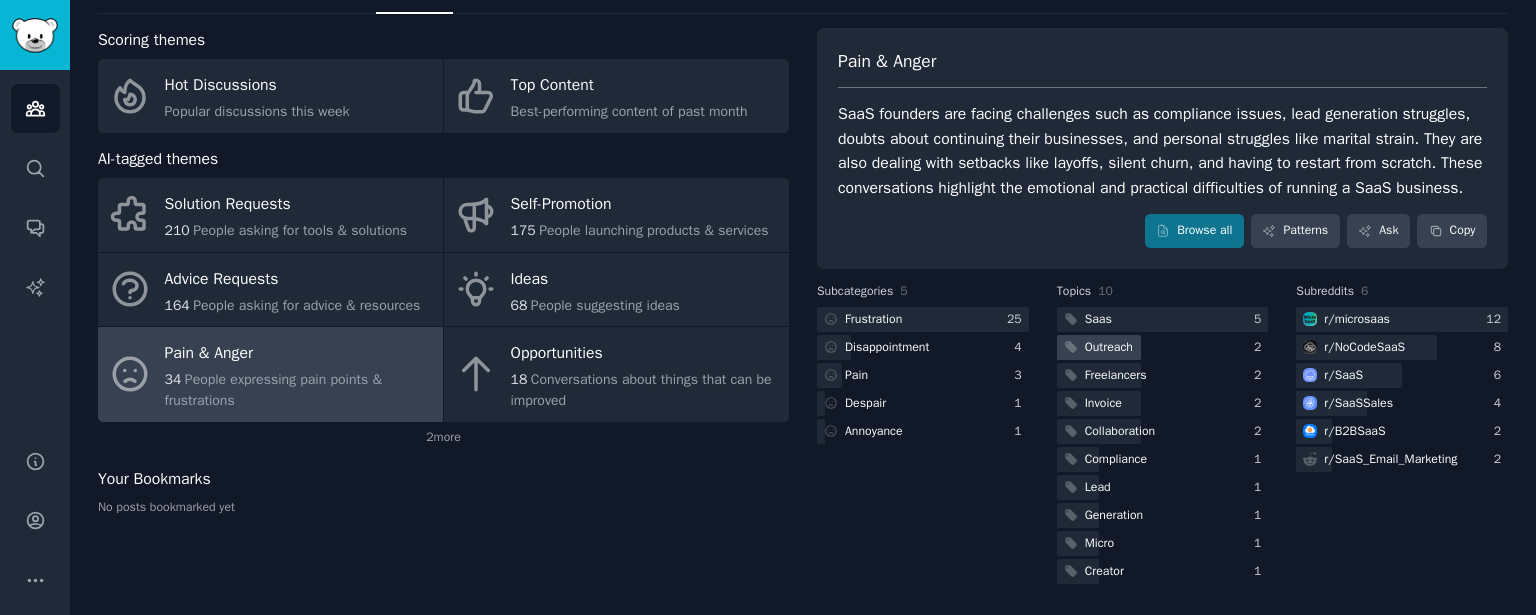 scroll, scrollTop: 108, scrollLeft: 0, axis: vertical 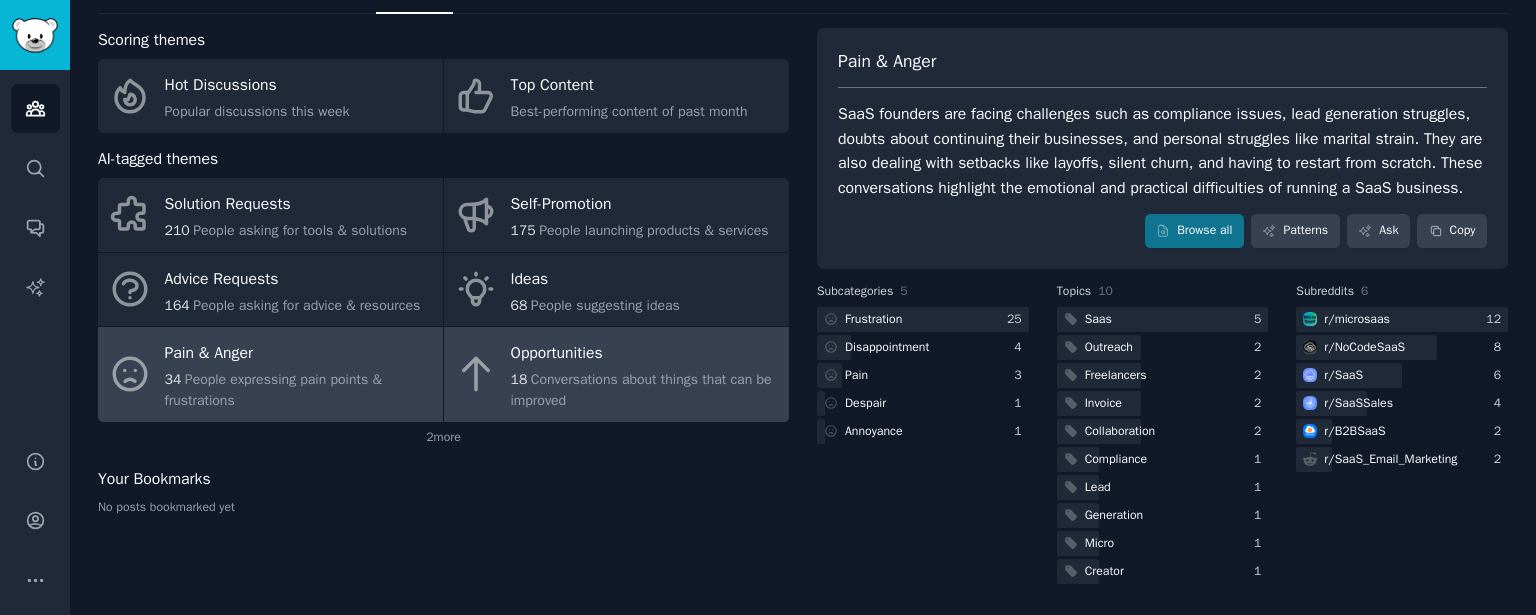 click on "18 Conversations about things that can be improved" at bounding box center (645, 390) 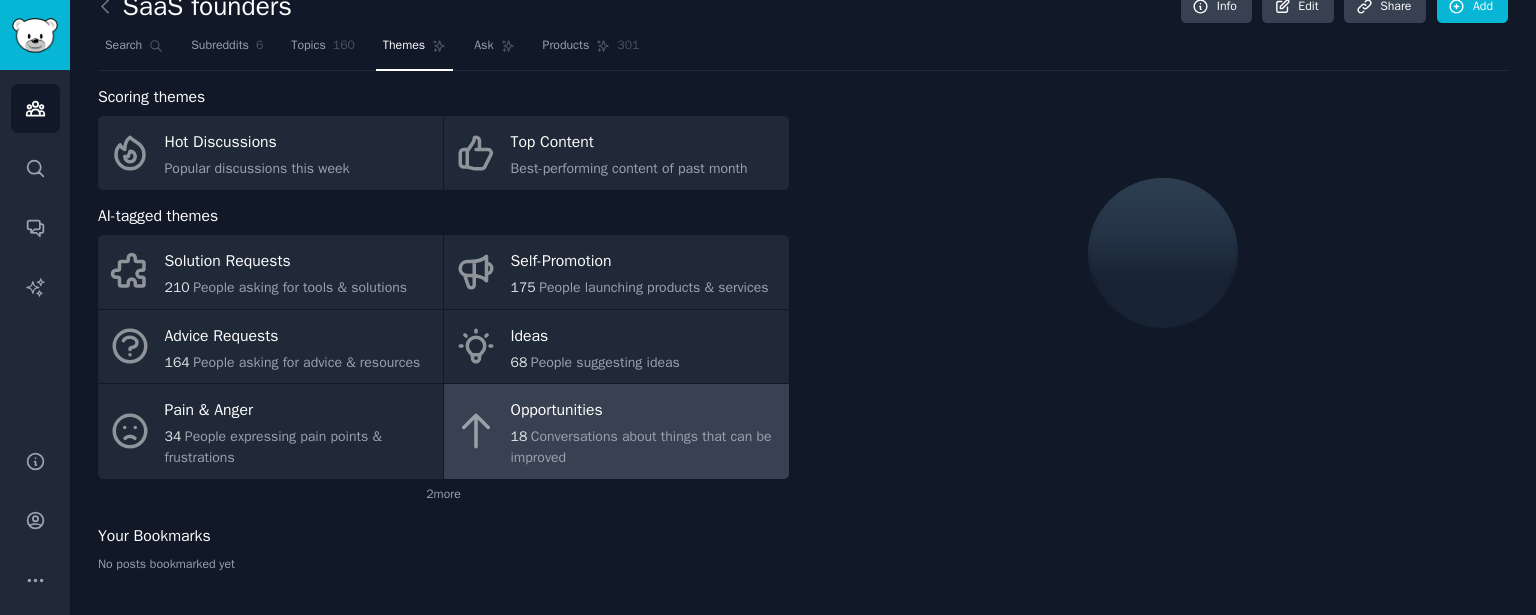 scroll, scrollTop: 108, scrollLeft: 0, axis: vertical 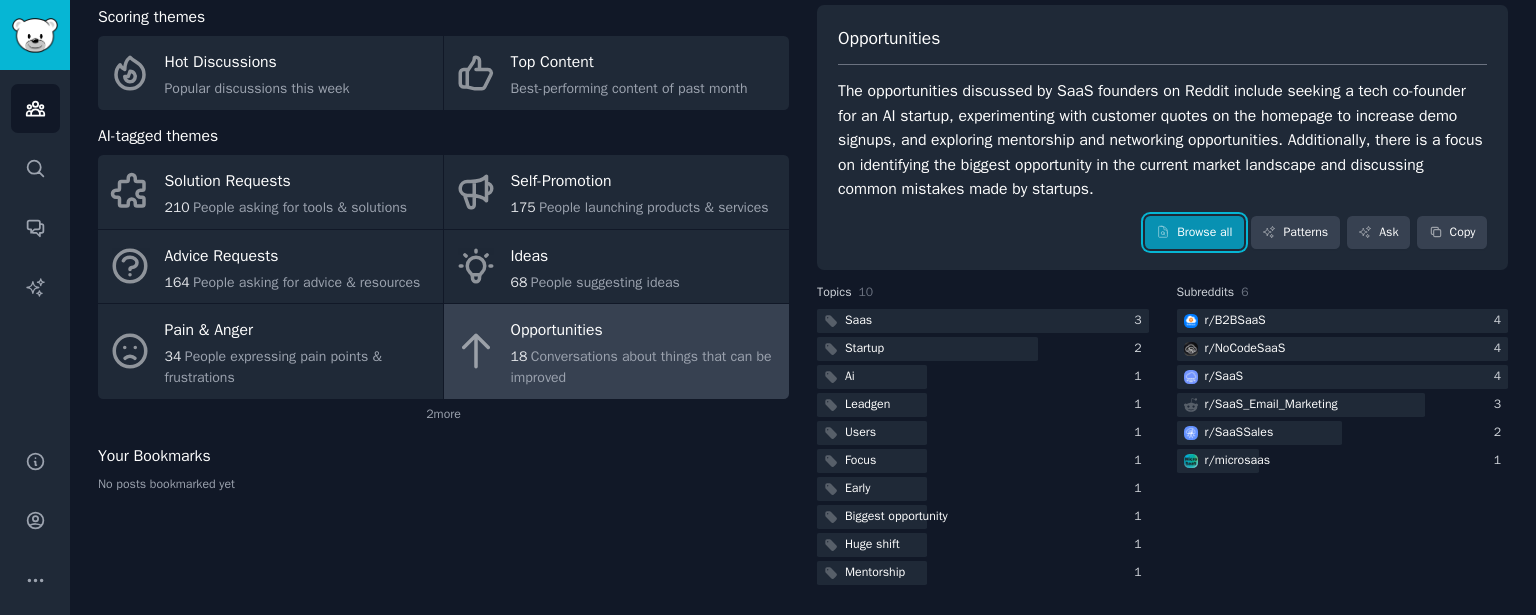 click on "Browse all" at bounding box center (1194, 233) 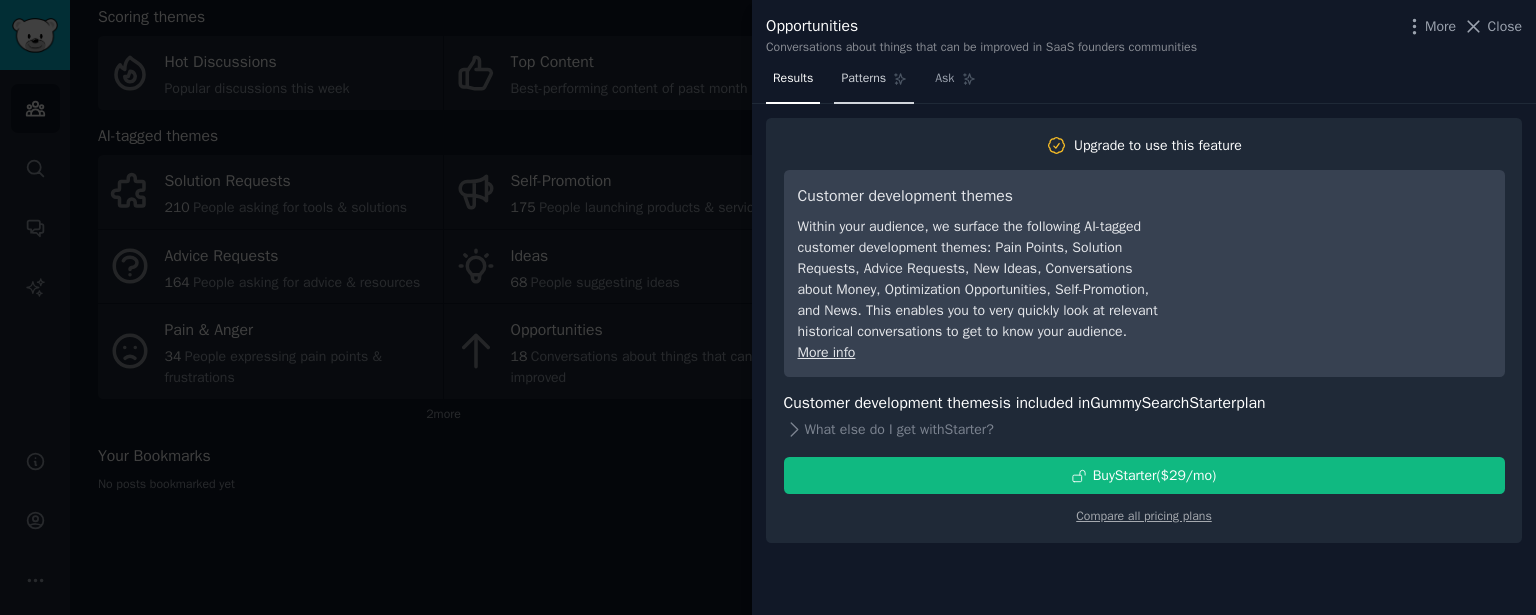 click on "Patterns" at bounding box center (863, 79) 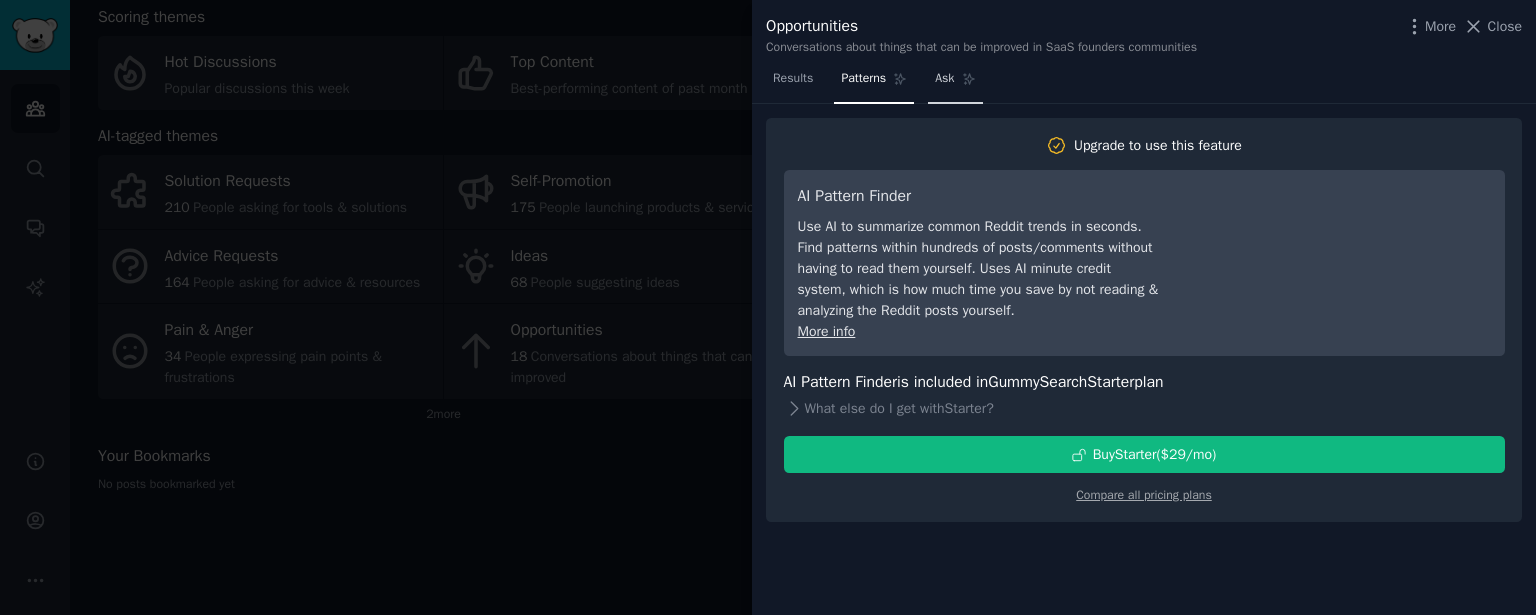 click on "Ask" at bounding box center (944, 79) 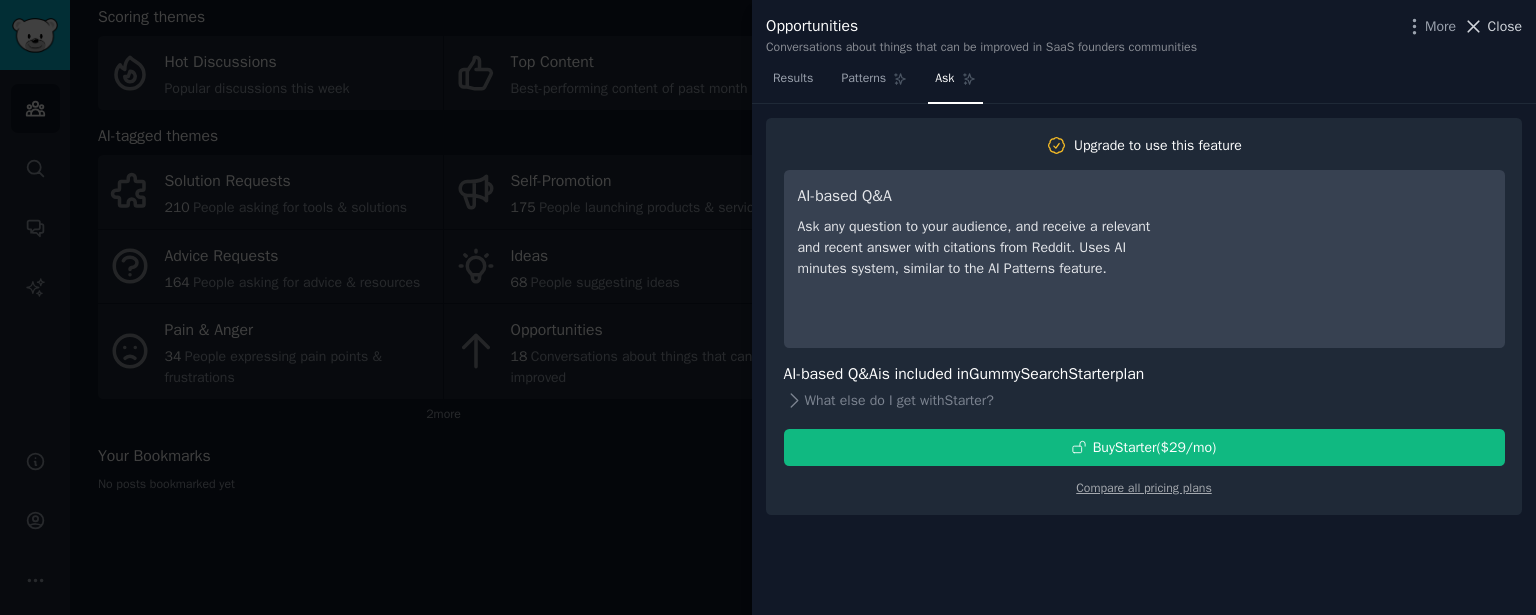 click on "Close" at bounding box center [1505, 26] 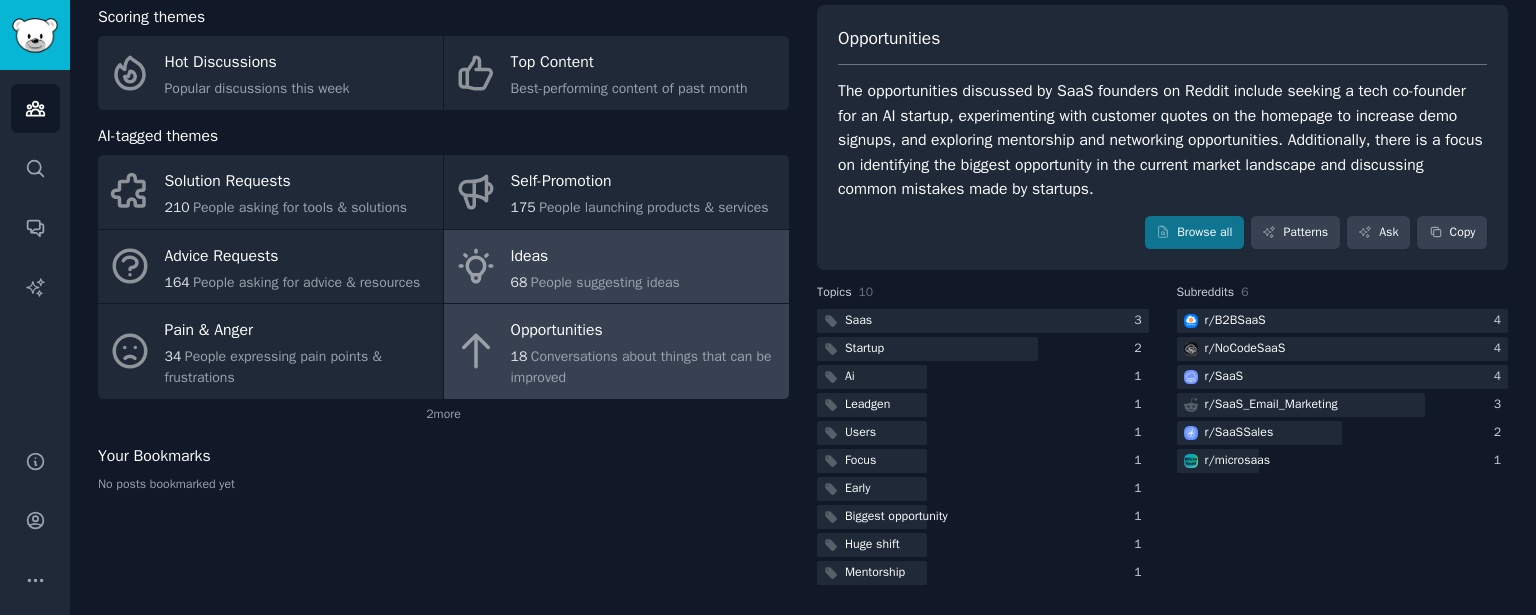 click on "Ideas 68 People suggesting ideas" at bounding box center (616, 267) 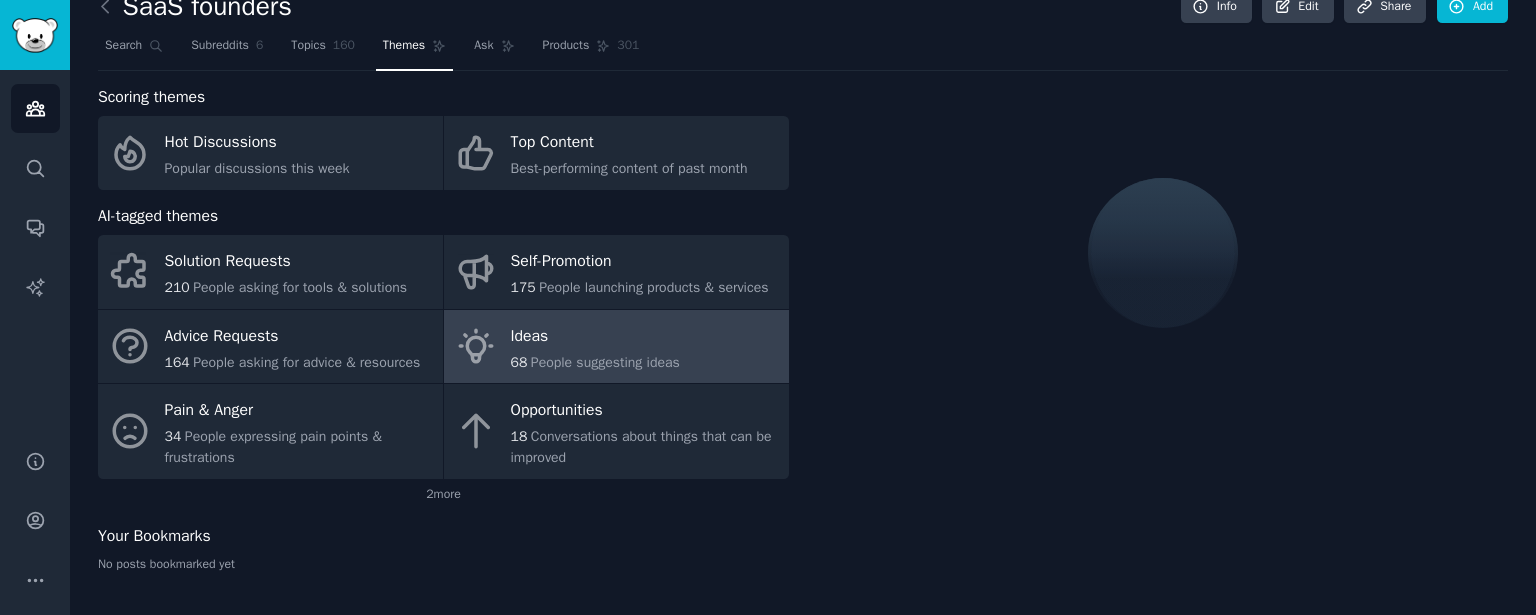 scroll, scrollTop: 108, scrollLeft: 0, axis: vertical 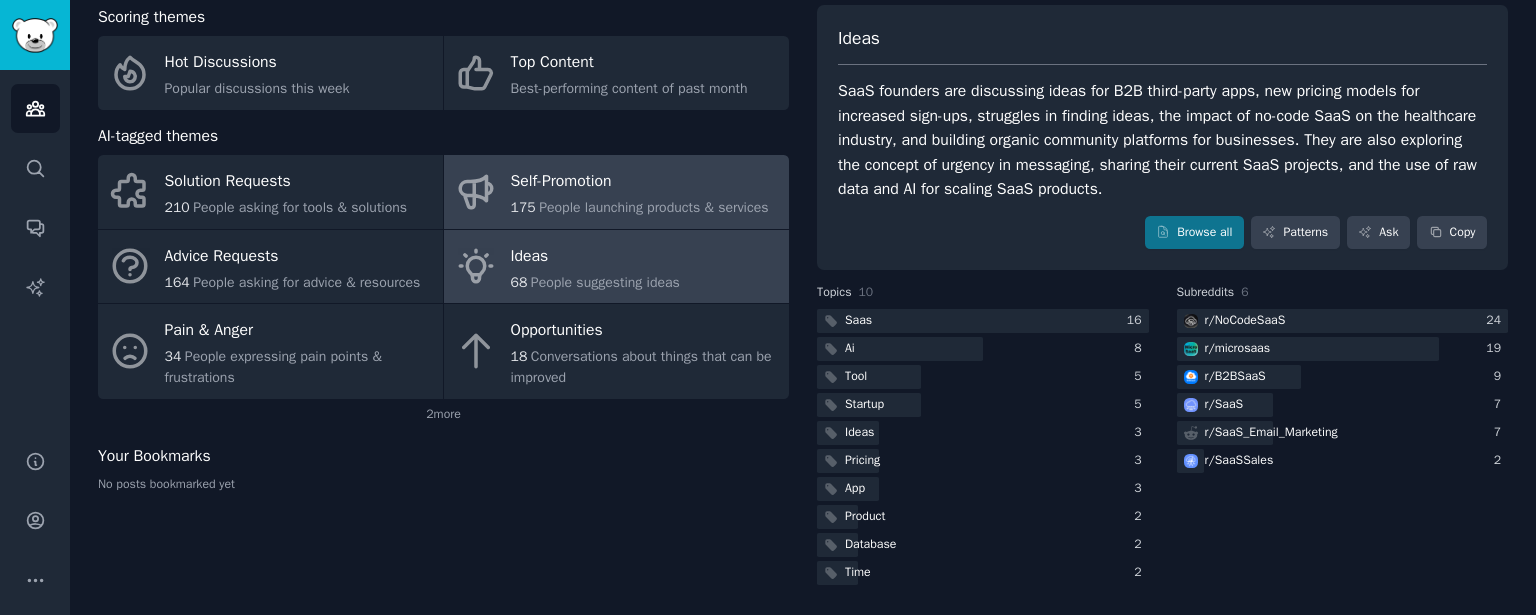 click on "175 People launching products & services" at bounding box center (640, 207) 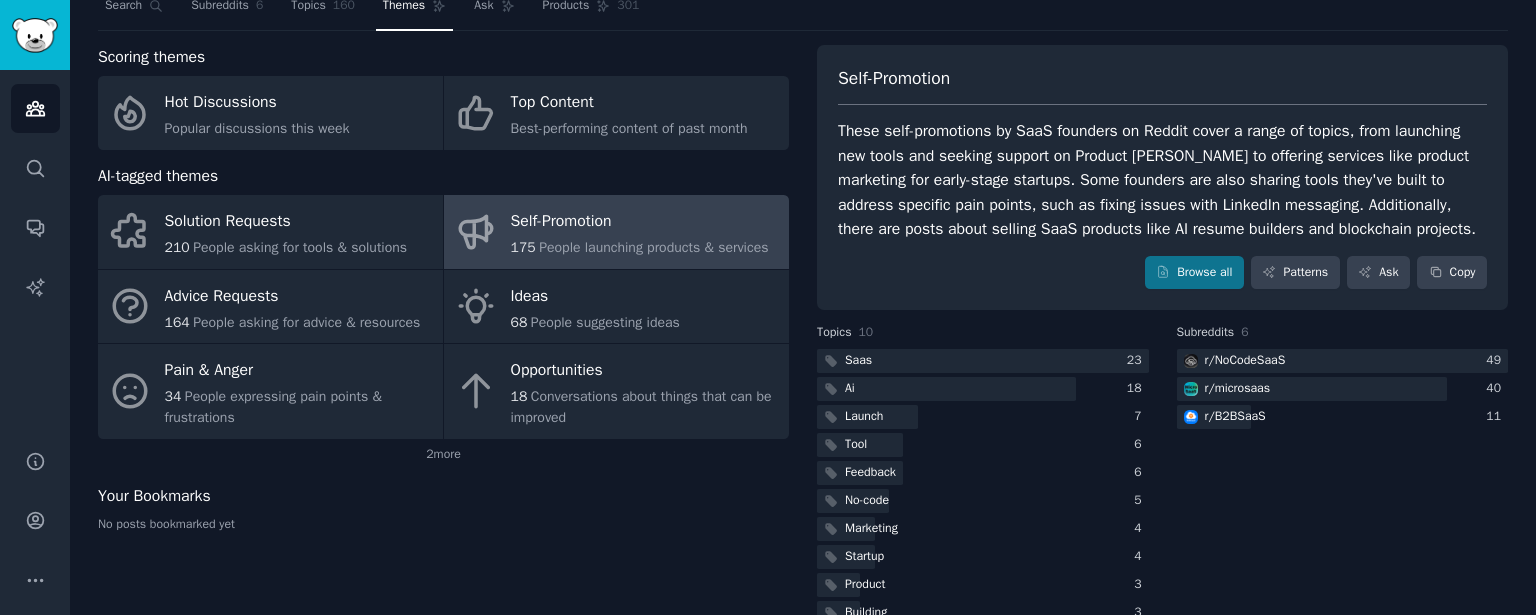 scroll, scrollTop: 108, scrollLeft: 0, axis: vertical 